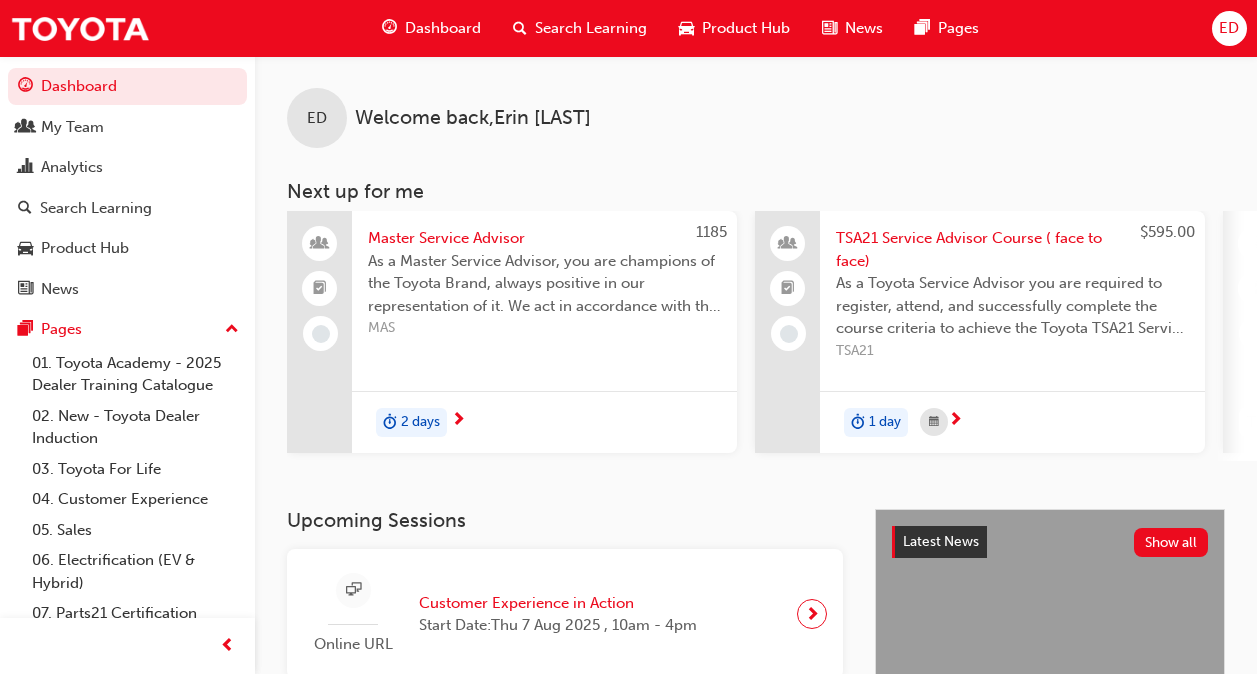 scroll, scrollTop: 0, scrollLeft: 0, axis: both 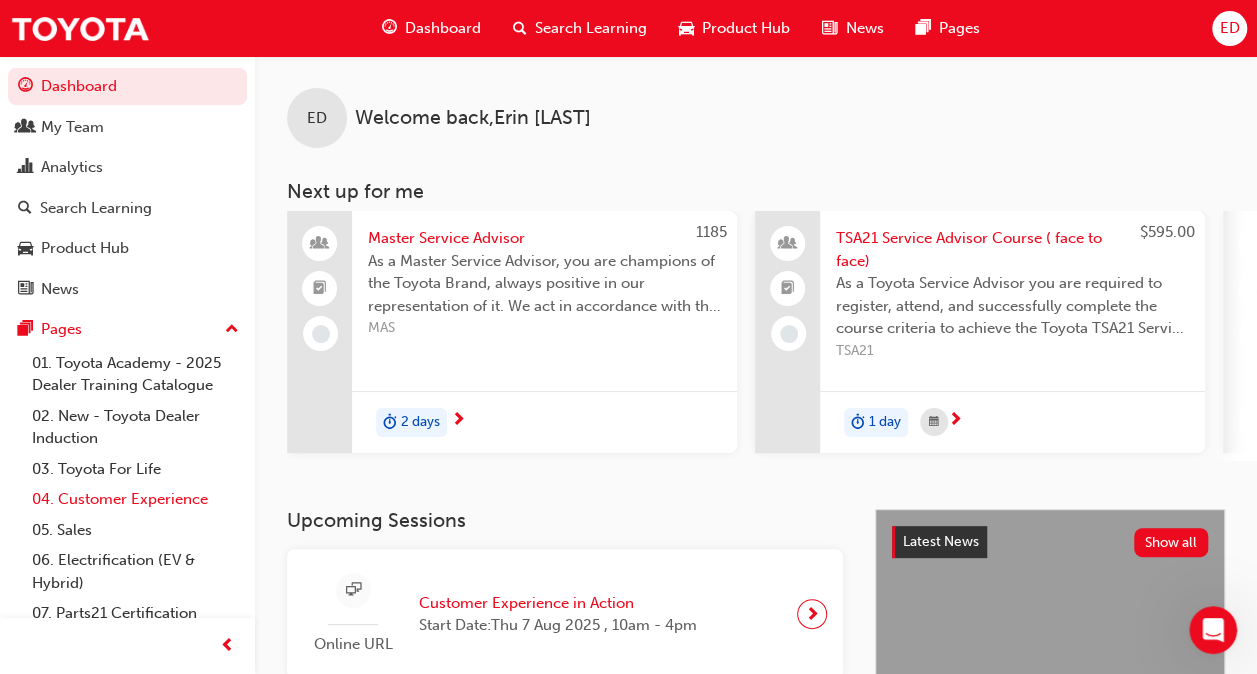 click on "04. Customer Experience" at bounding box center [135, 499] 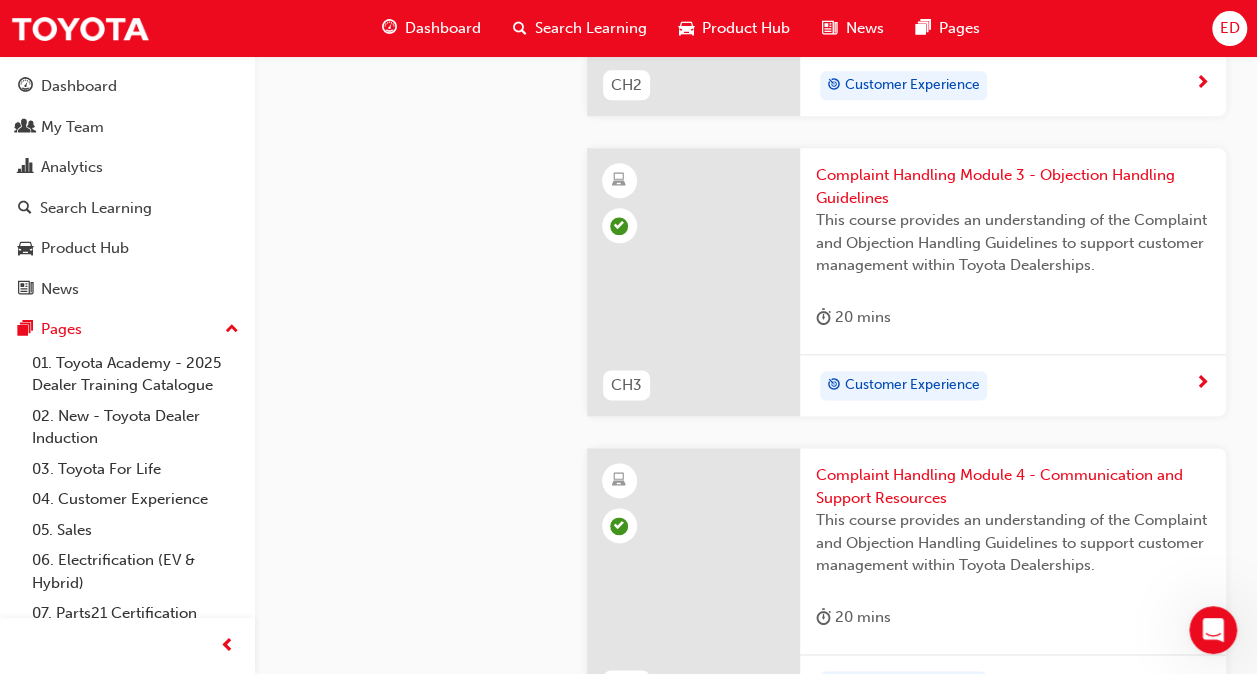 scroll, scrollTop: 1200, scrollLeft: 0, axis: vertical 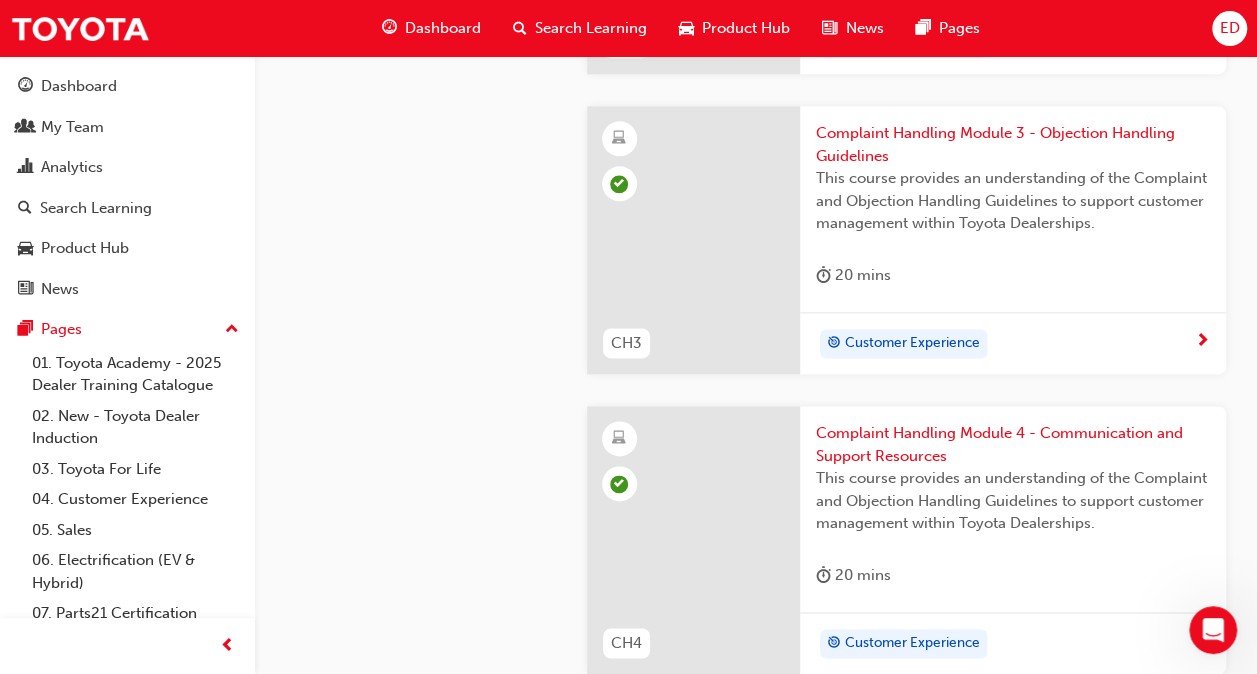 click at bounding box center (693, 240) 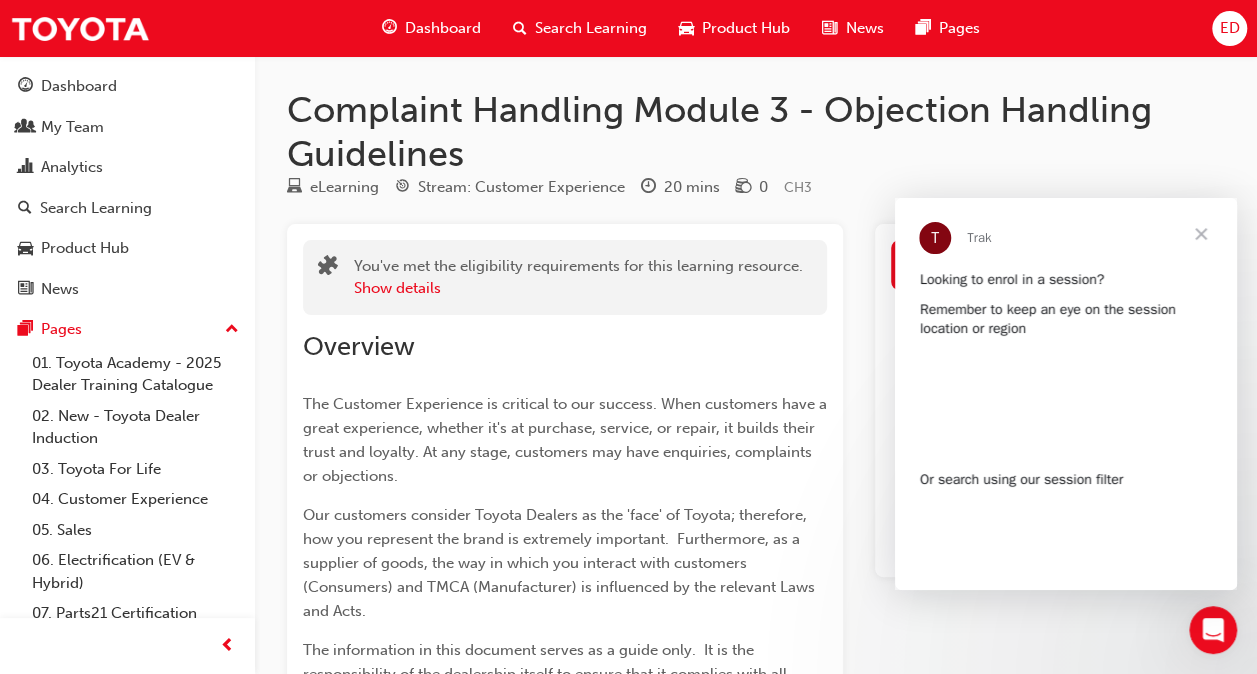 scroll, scrollTop: 0, scrollLeft: 0, axis: both 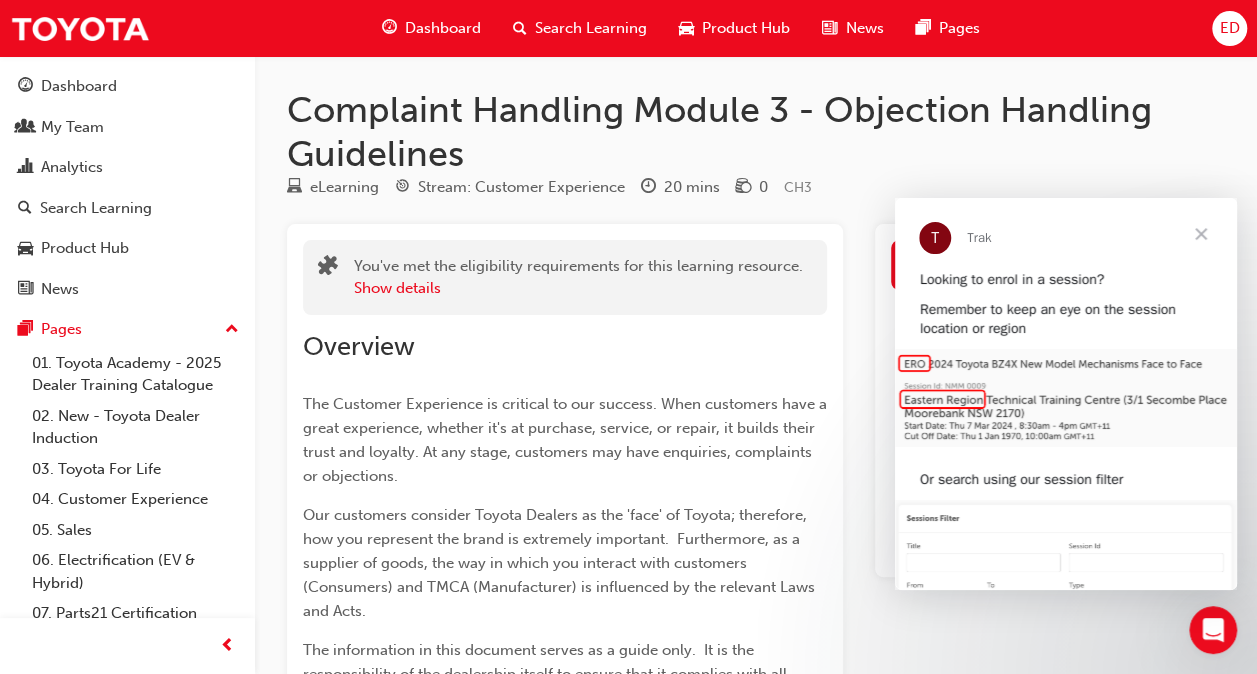 click at bounding box center (1201, 234) 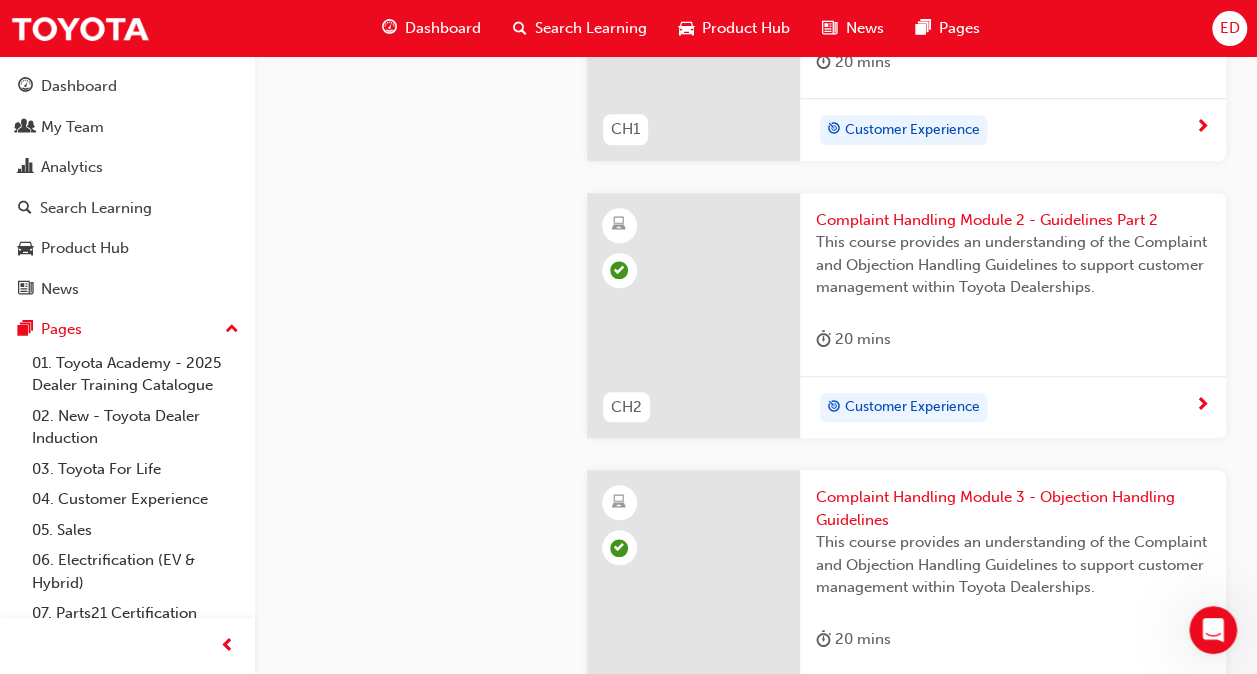 scroll, scrollTop: 800, scrollLeft: 0, axis: vertical 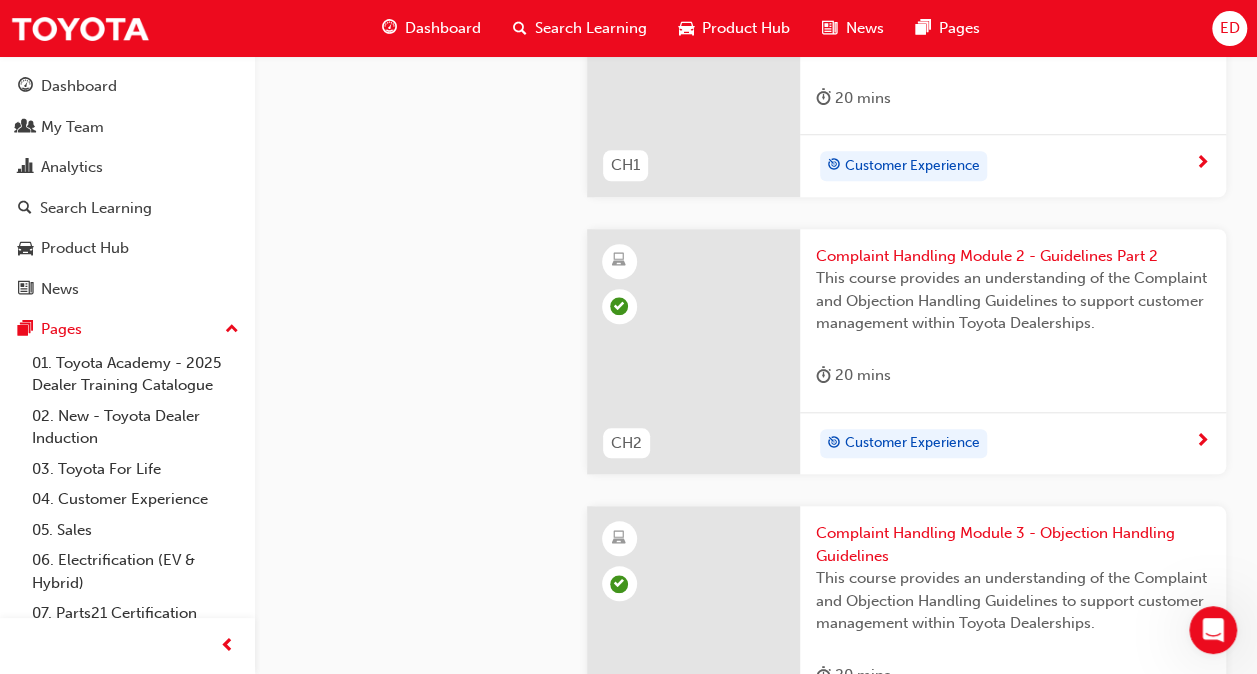 click on "This course provides an understanding of the Complaint and Objection Handling Guidelines to support customer management within Toyota Dealerships." at bounding box center (1013, 301) 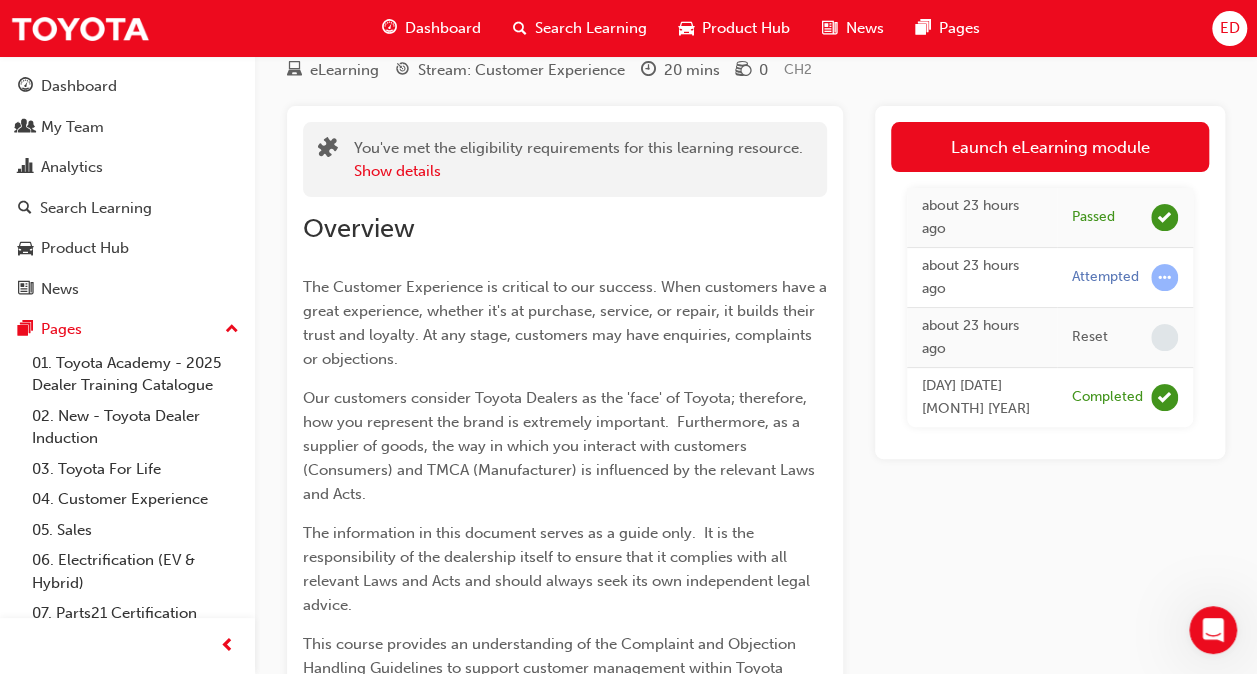 scroll, scrollTop: 0, scrollLeft: 0, axis: both 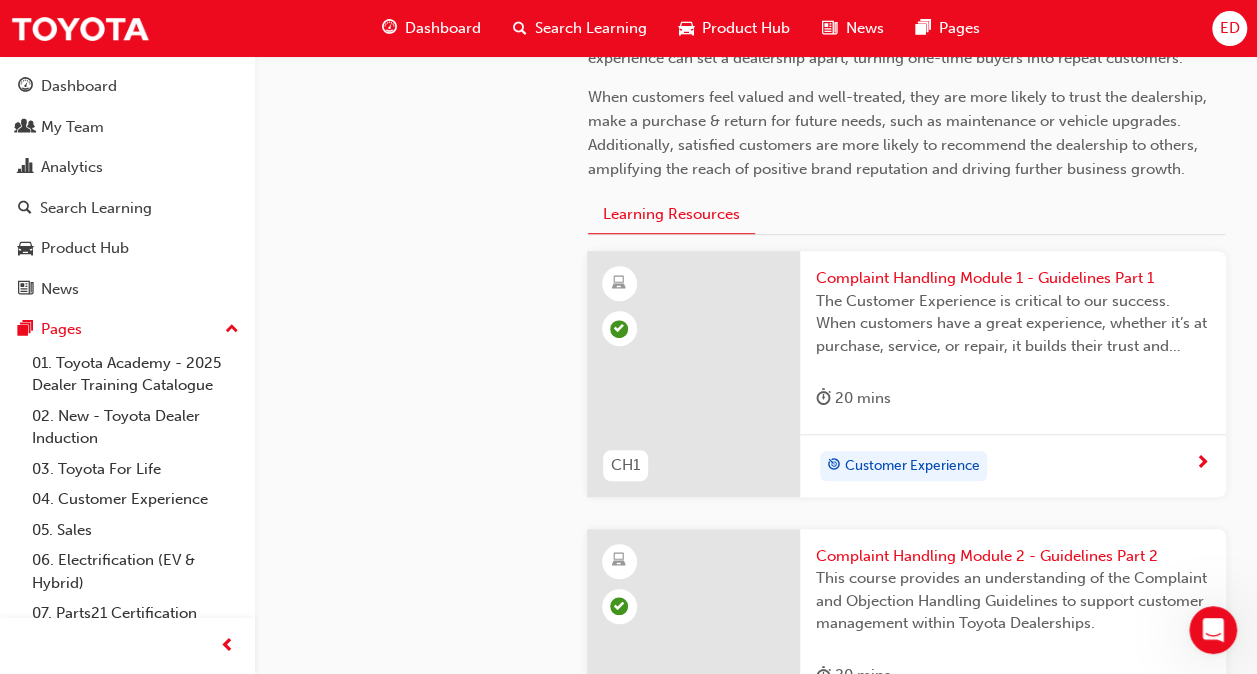 click on "Complaint Handling Module 1 - Guidelines Part 1" at bounding box center [1013, 278] 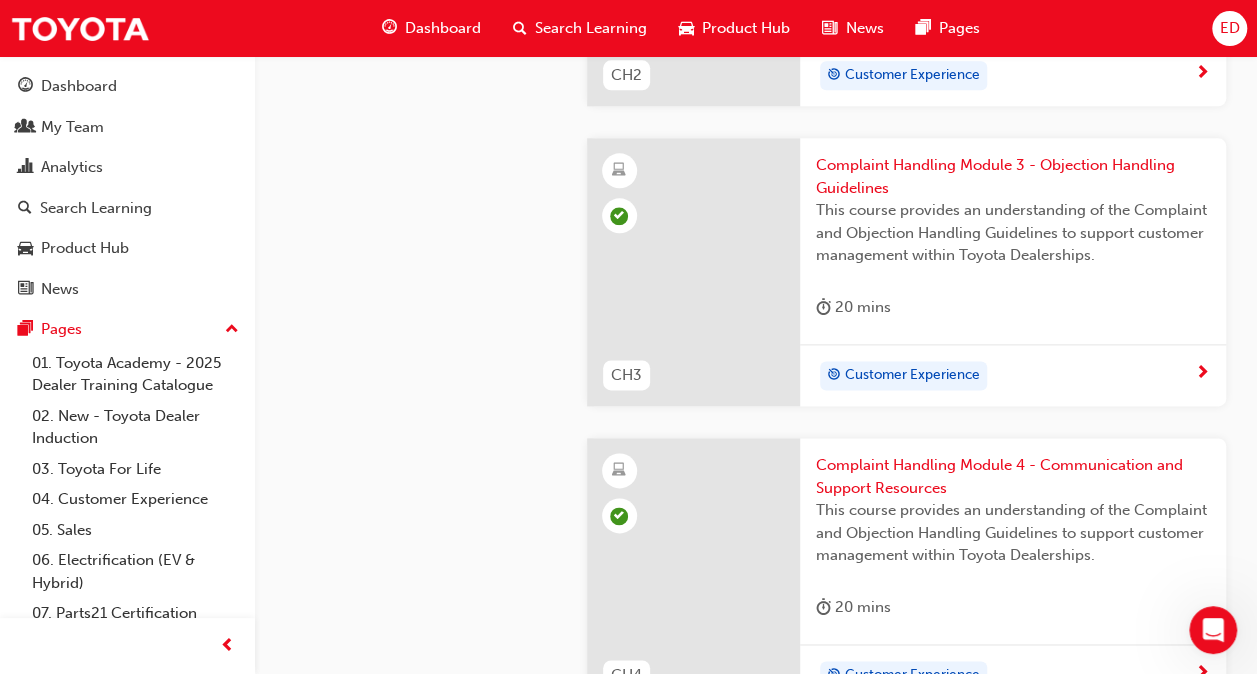 scroll, scrollTop: 1200, scrollLeft: 0, axis: vertical 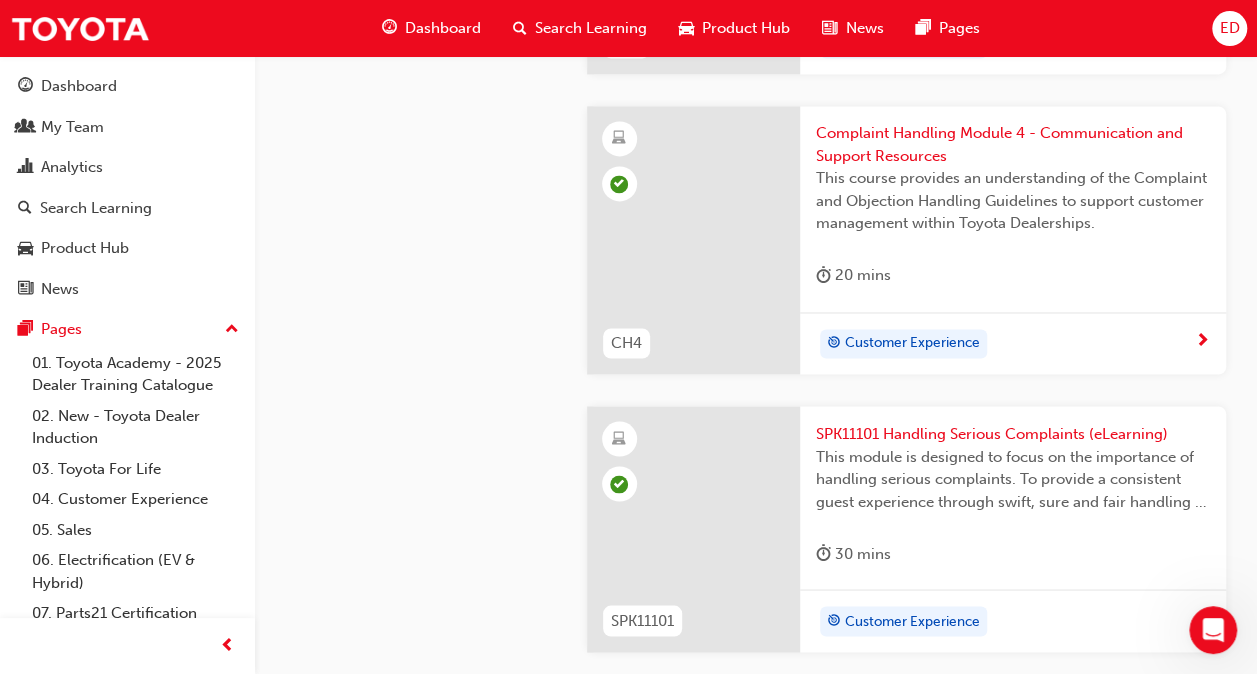 click on "Complaint Handling Module 4 - Communication and Support Resources" at bounding box center (1013, 144) 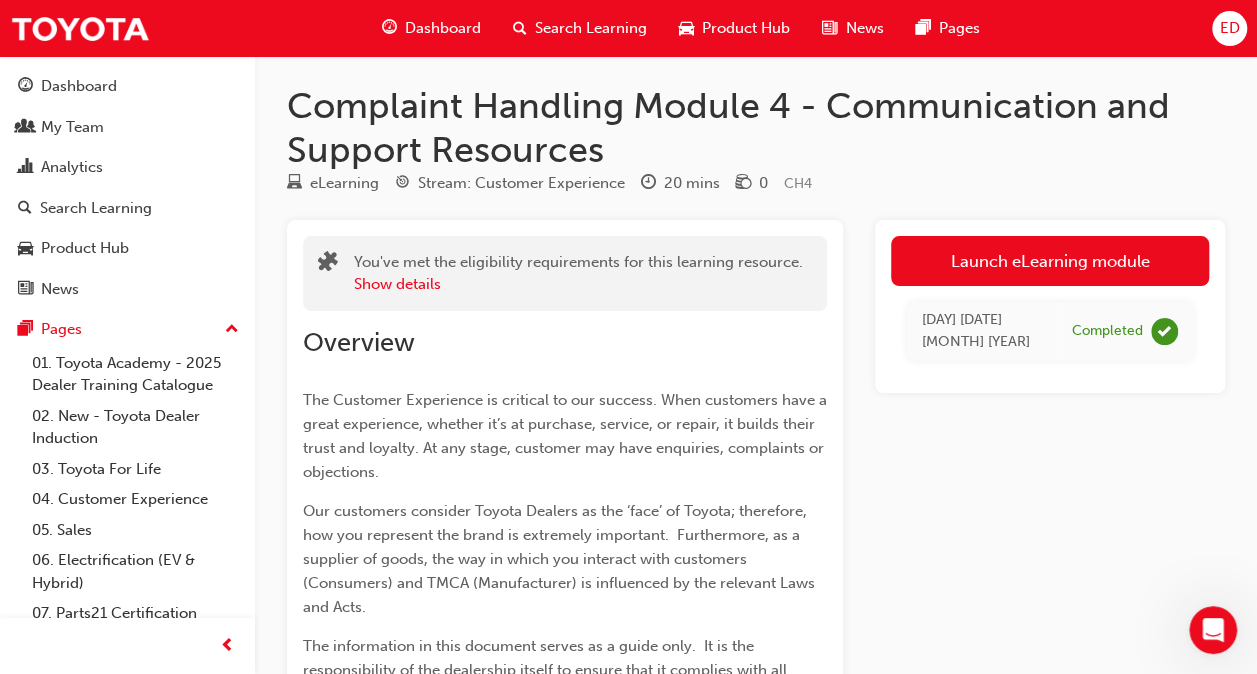 scroll, scrollTop: 0, scrollLeft: 0, axis: both 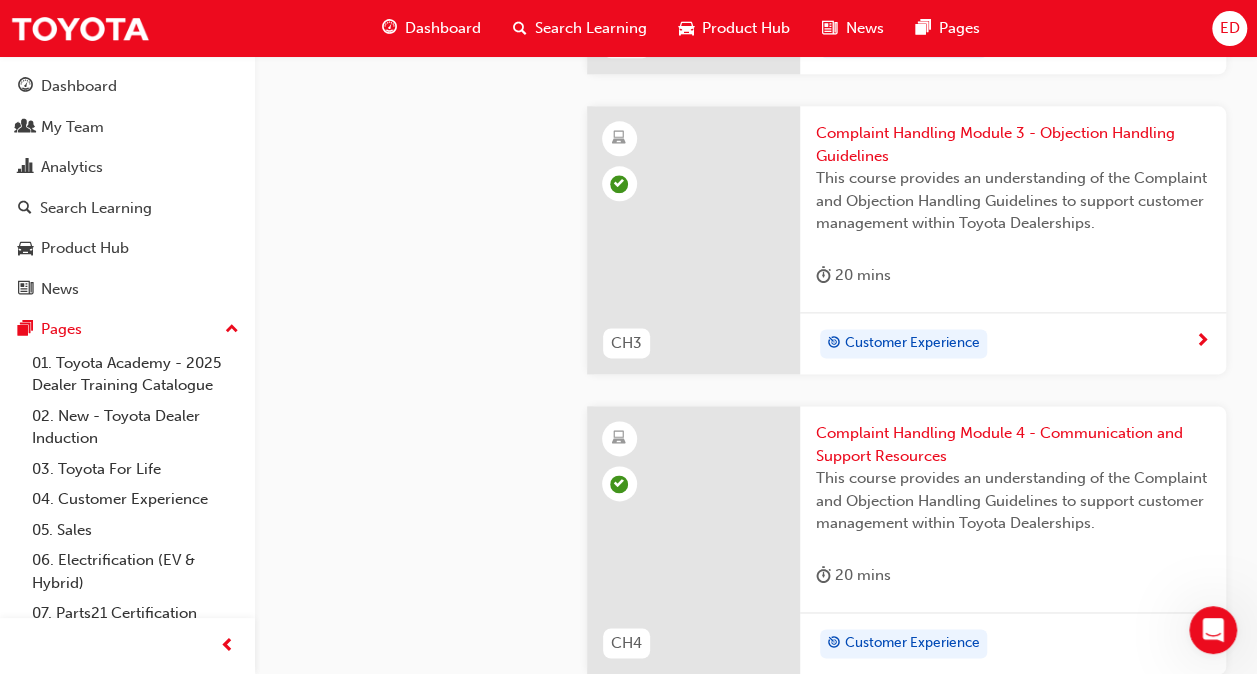 click on "Complaint Handling Module 4 - Communication and Support Resources" at bounding box center [1013, 444] 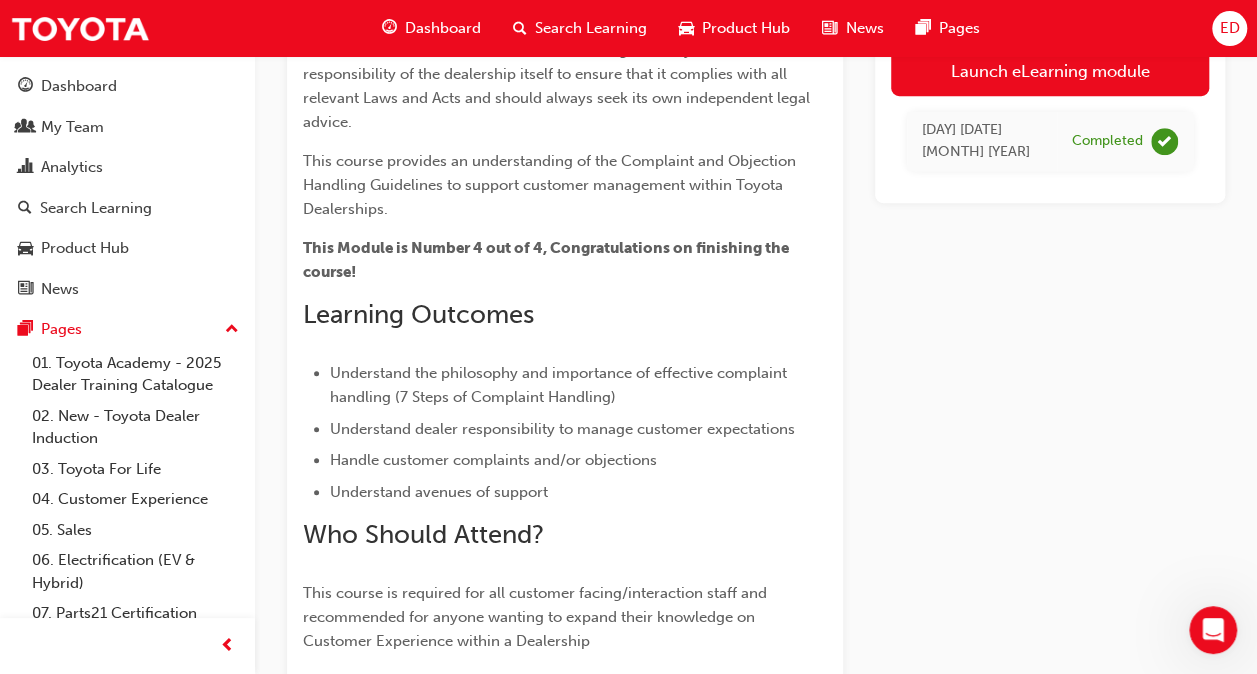 scroll, scrollTop: 0, scrollLeft: 0, axis: both 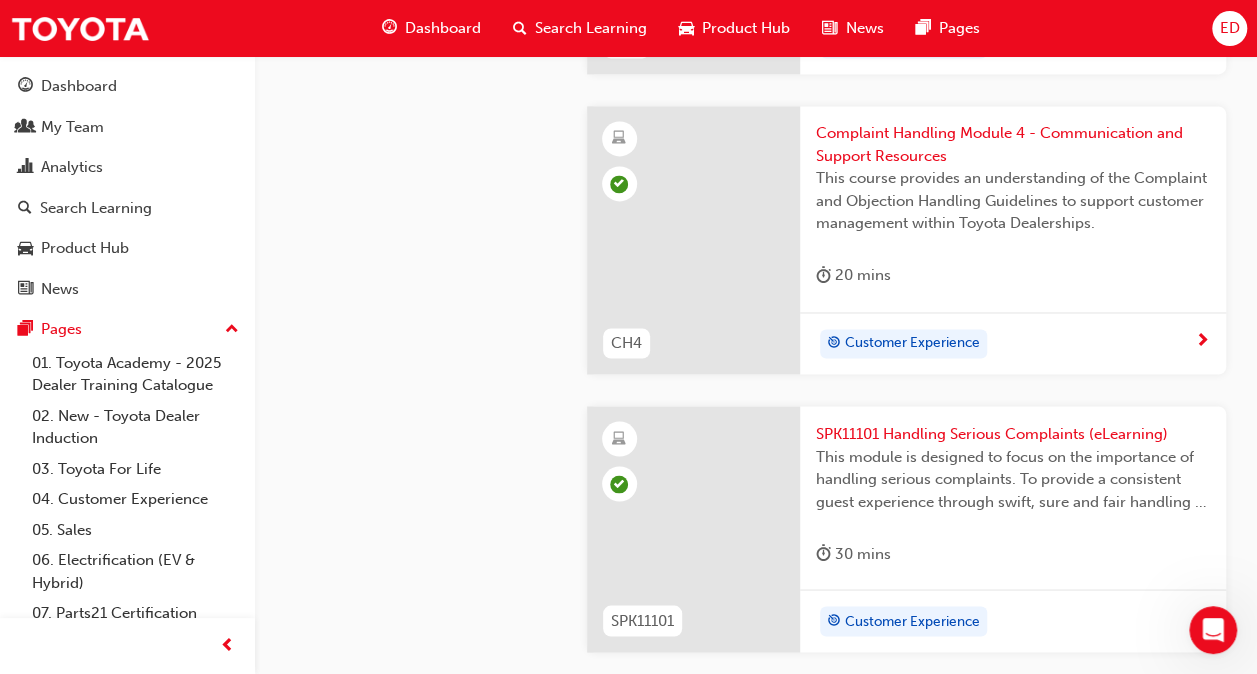 click on "Complaint Handling Module 4 - Communication and Support Resources" at bounding box center [1013, 144] 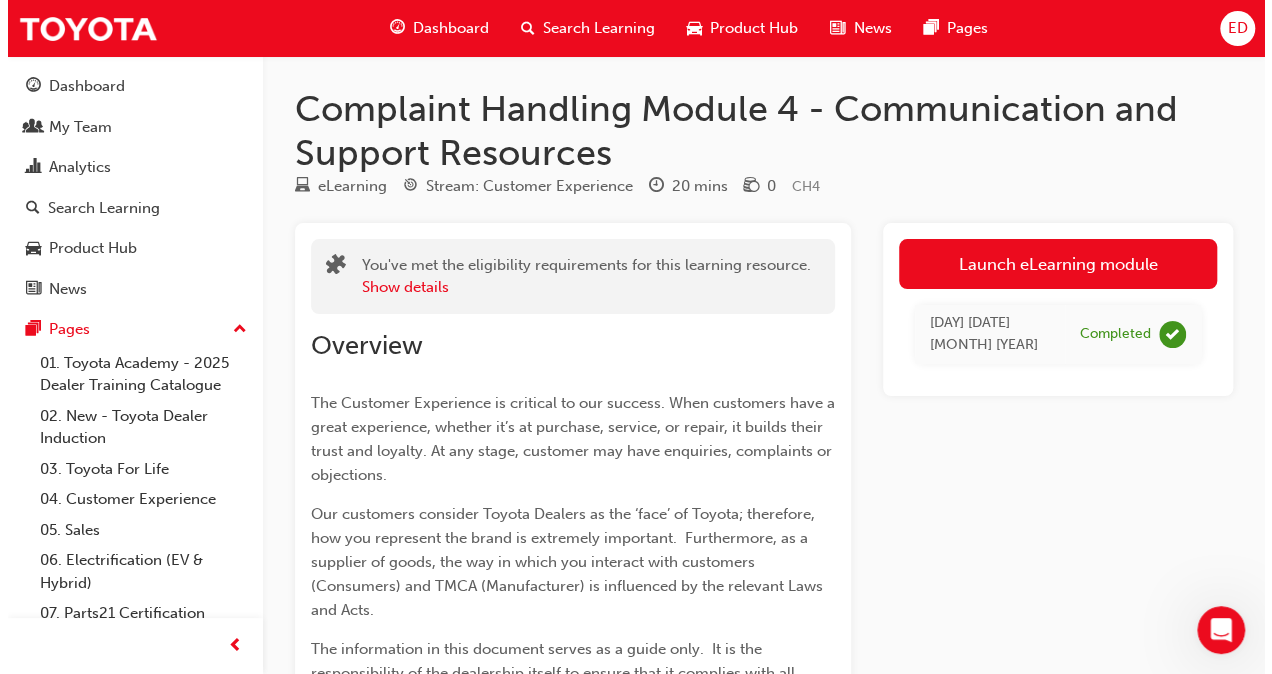 scroll, scrollTop: 0, scrollLeft: 0, axis: both 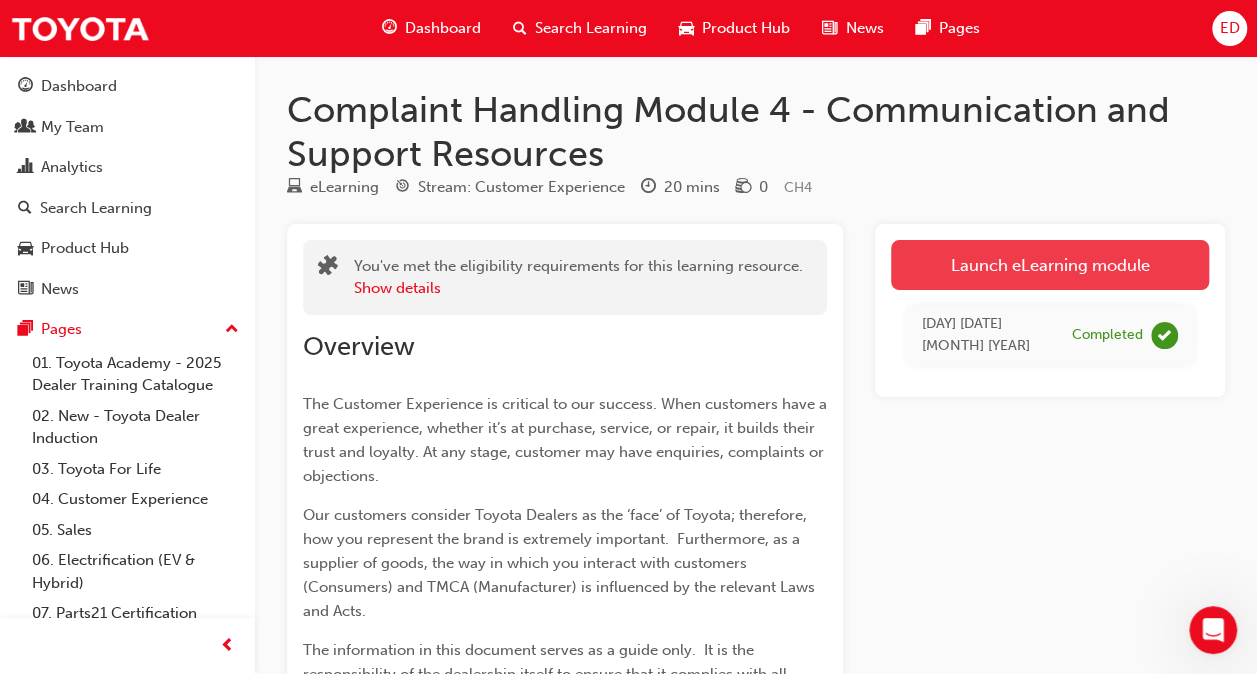 click on "Launch eLearning module" at bounding box center (1050, 265) 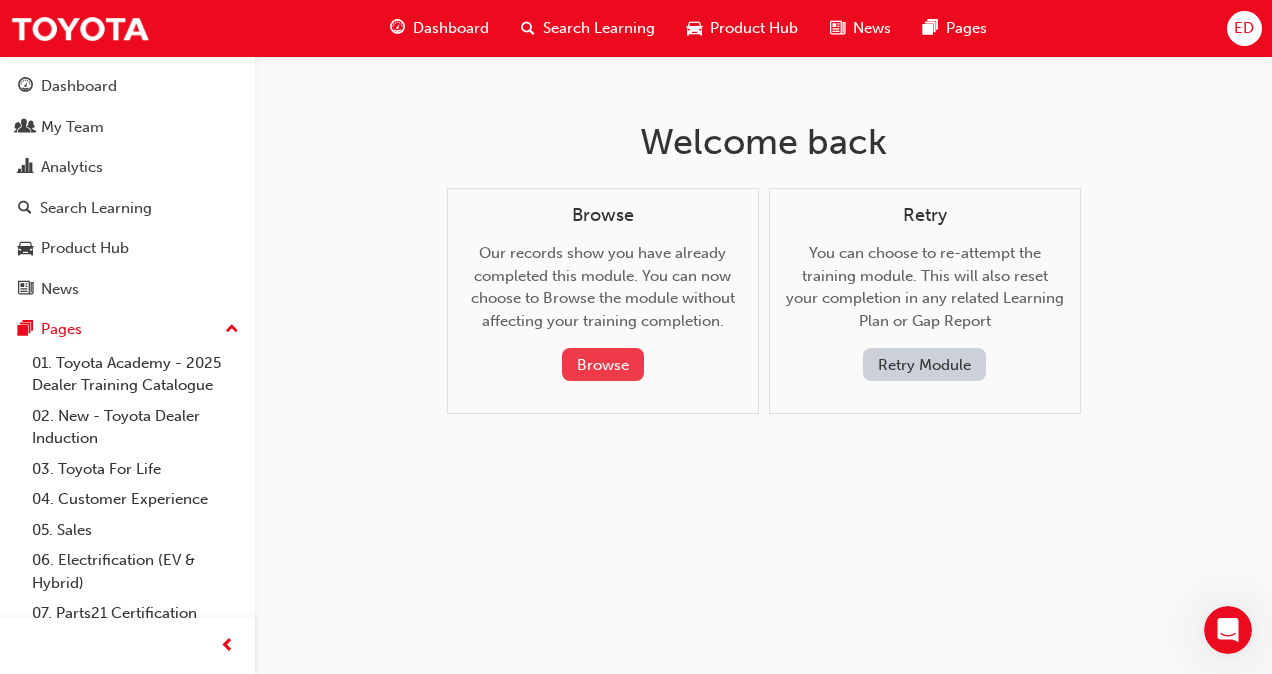 click on "Browse" at bounding box center [603, 364] 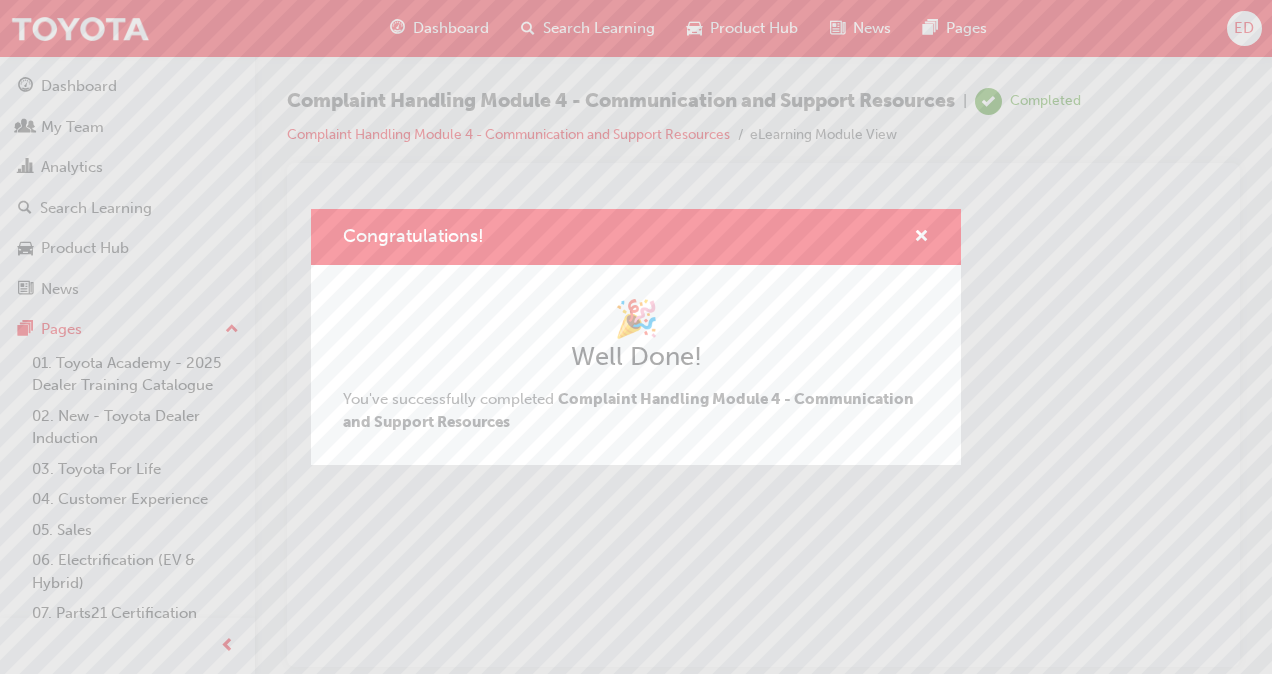 scroll, scrollTop: 0, scrollLeft: 0, axis: both 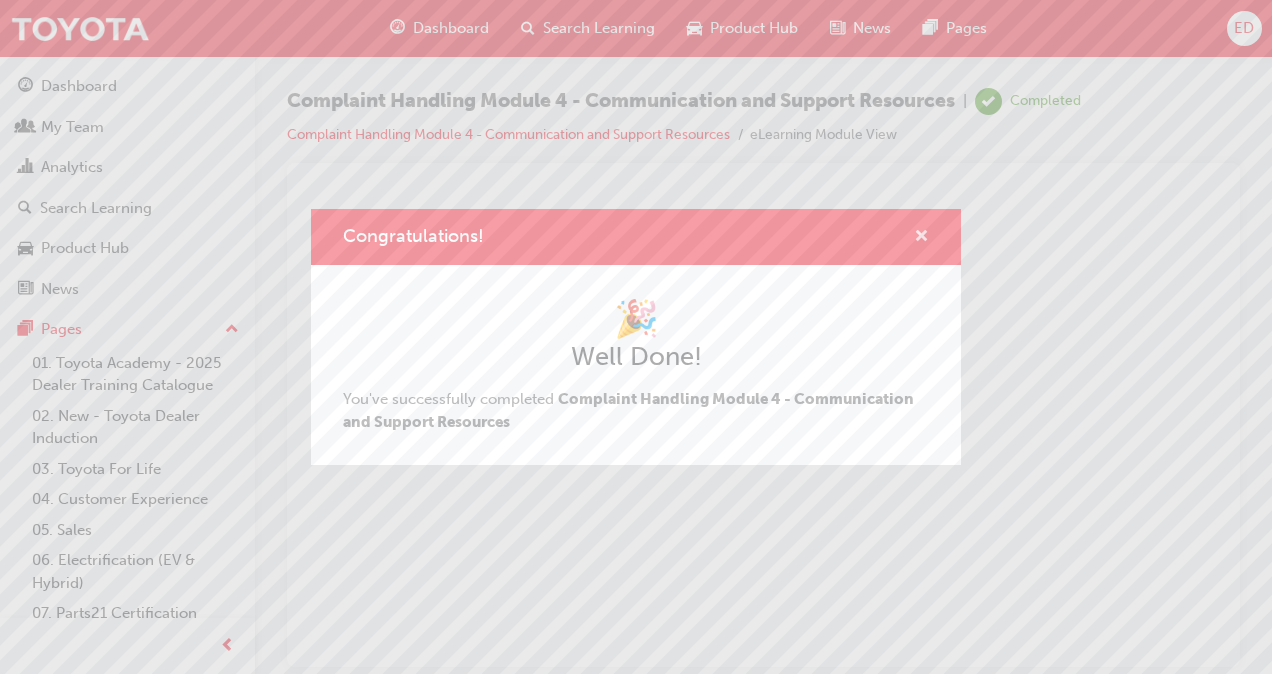 click at bounding box center [921, 238] 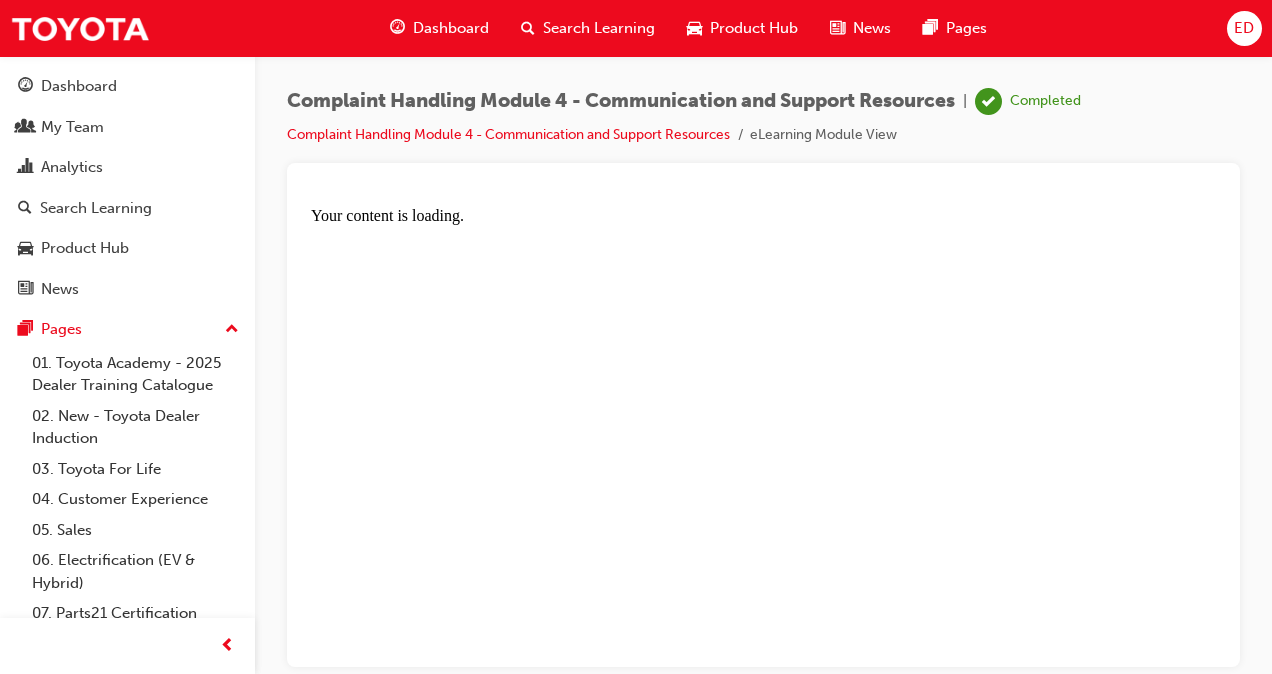 scroll, scrollTop: 0, scrollLeft: 0, axis: both 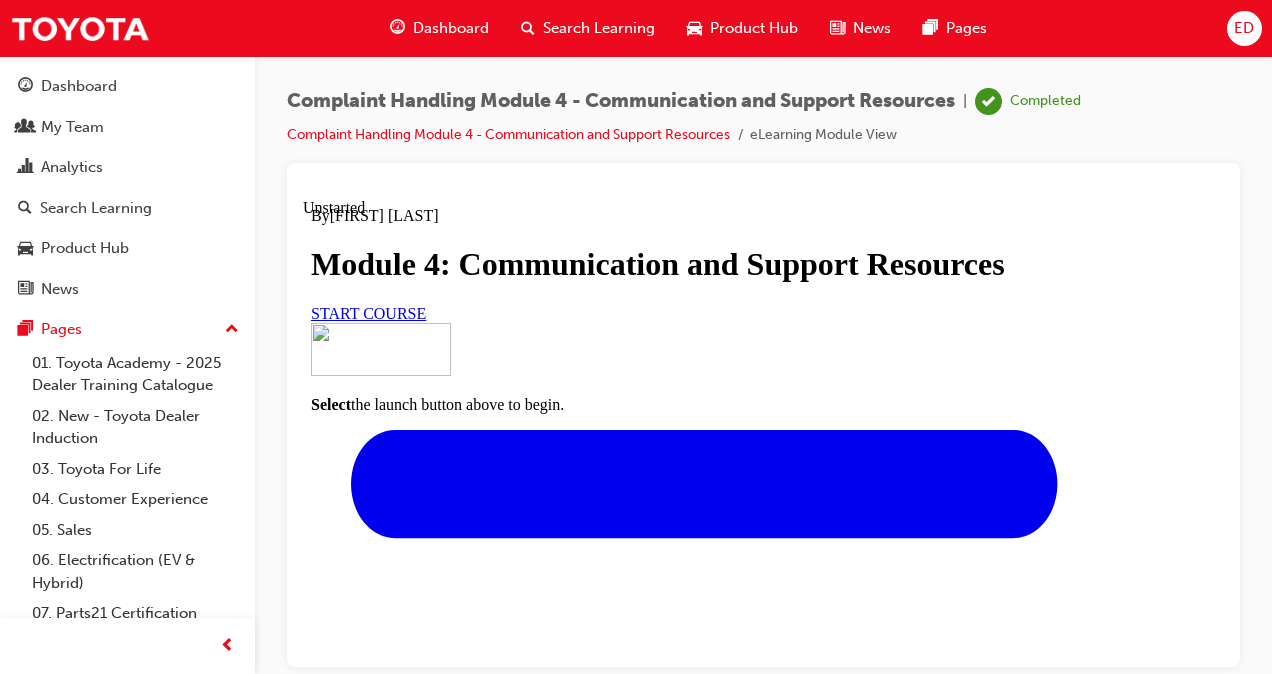 click on "START COURSE" at bounding box center (368, 312) 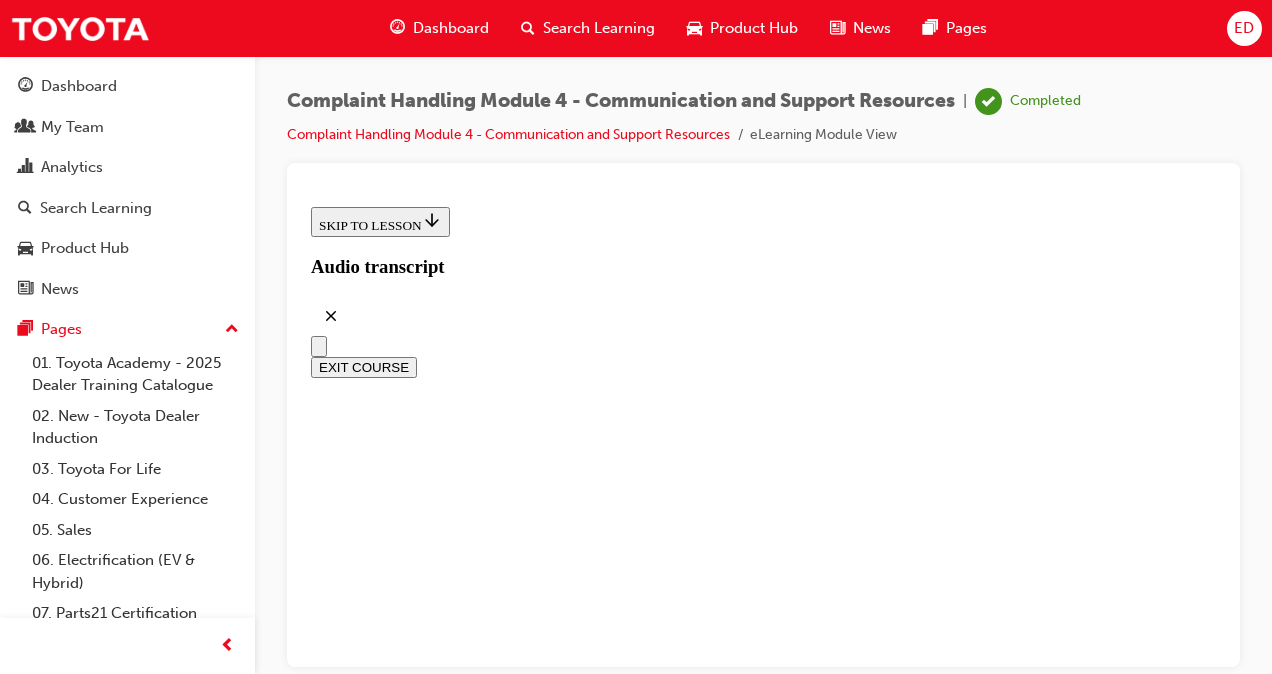 scroll, scrollTop: 896, scrollLeft: 0, axis: vertical 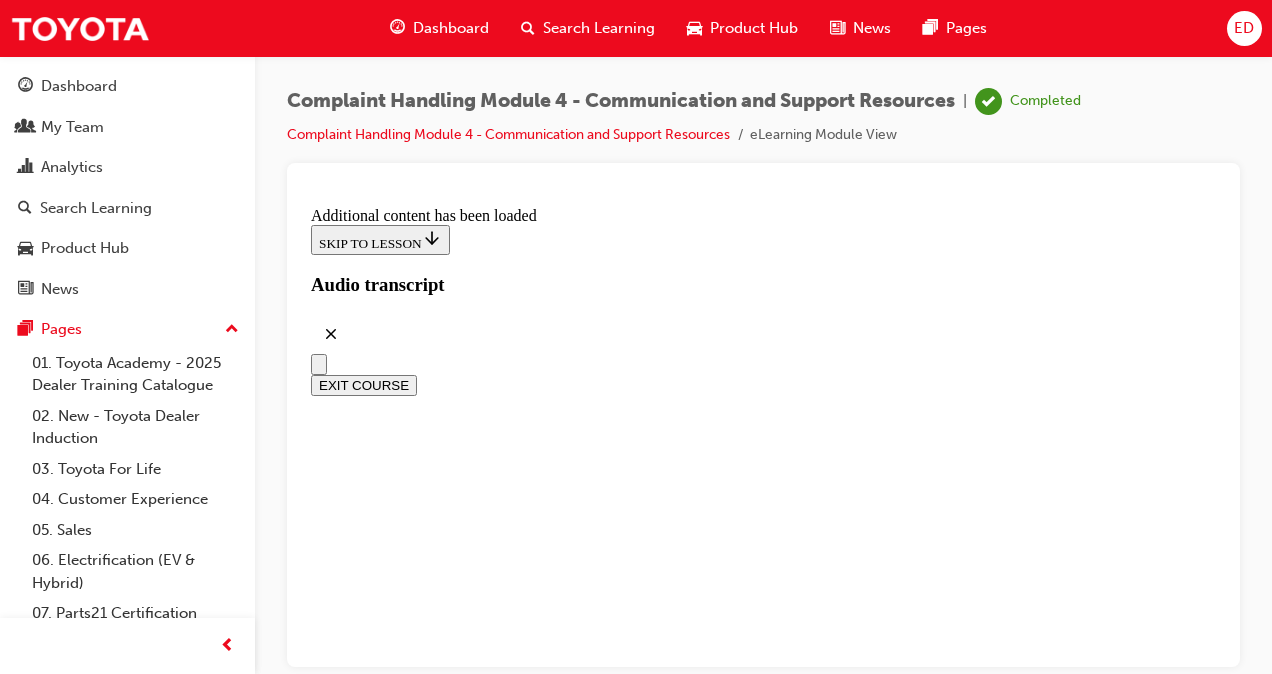 click on "Good Communication Guidelines.pdf" at bounding box center [763, 7358] 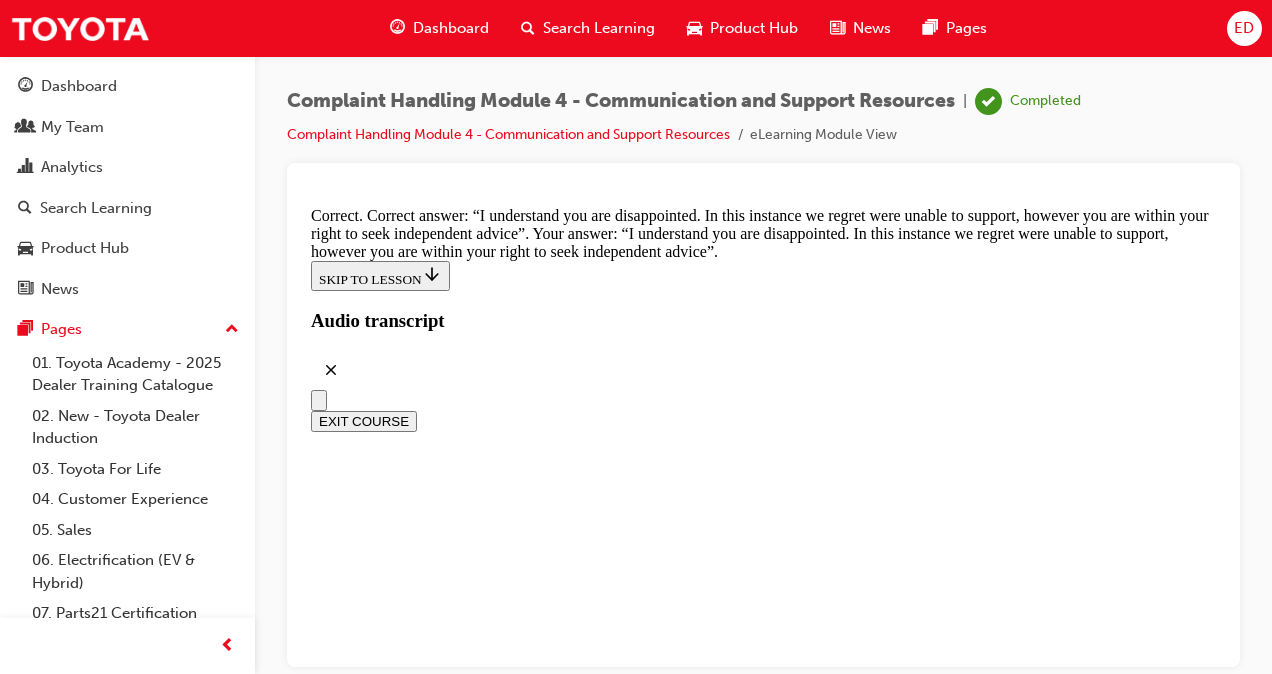 scroll, scrollTop: 14196, scrollLeft: 0, axis: vertical 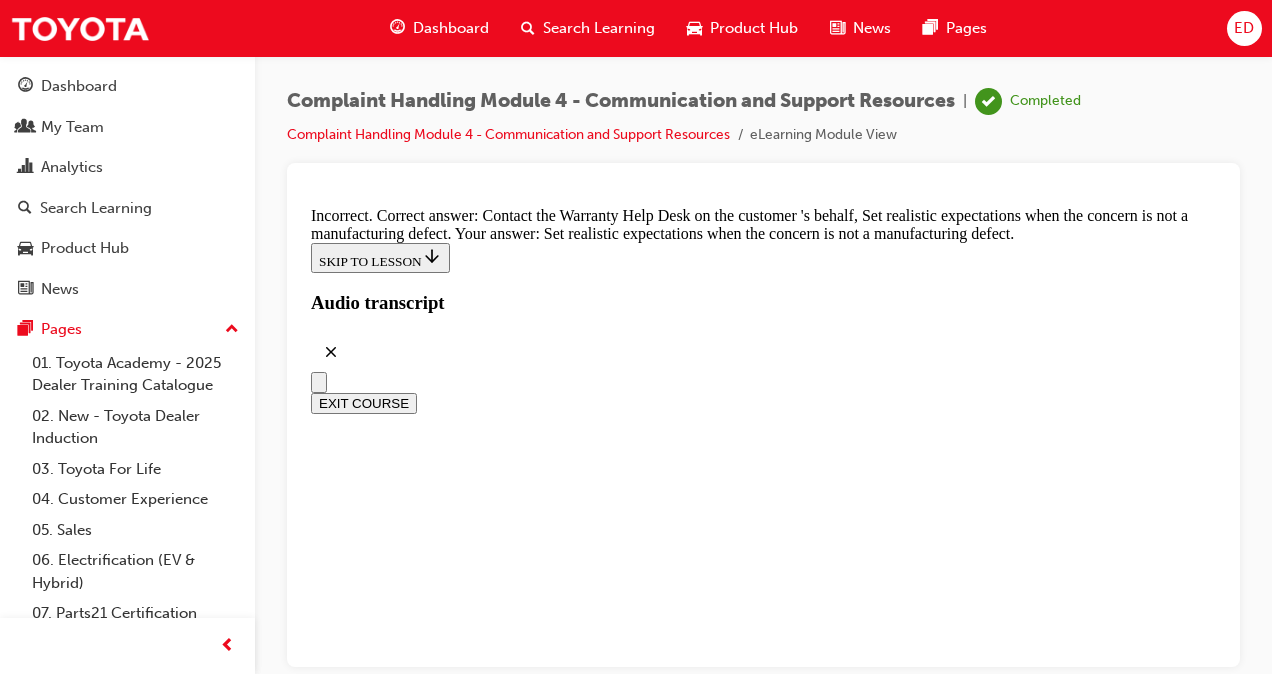 click on "TAKE AGAIN" at bounding box center [359, 25692] 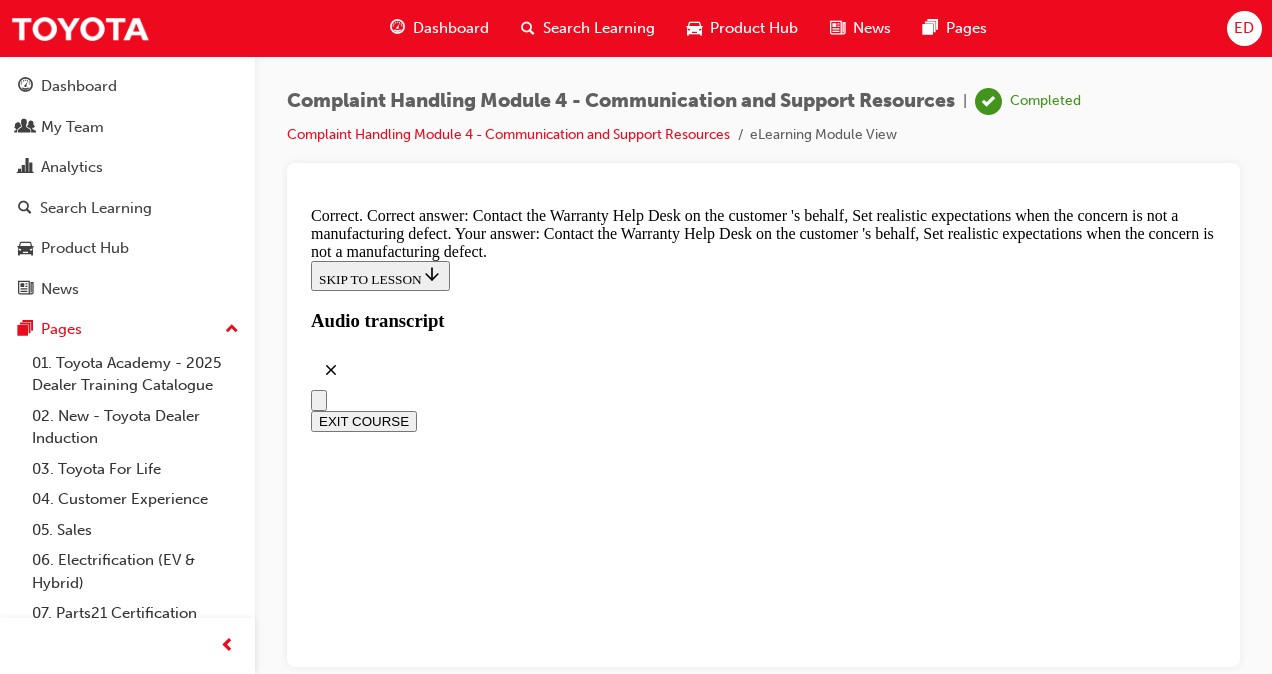 scroll, scrollTop: 14994, scrollLeft: 0, axis: vertical 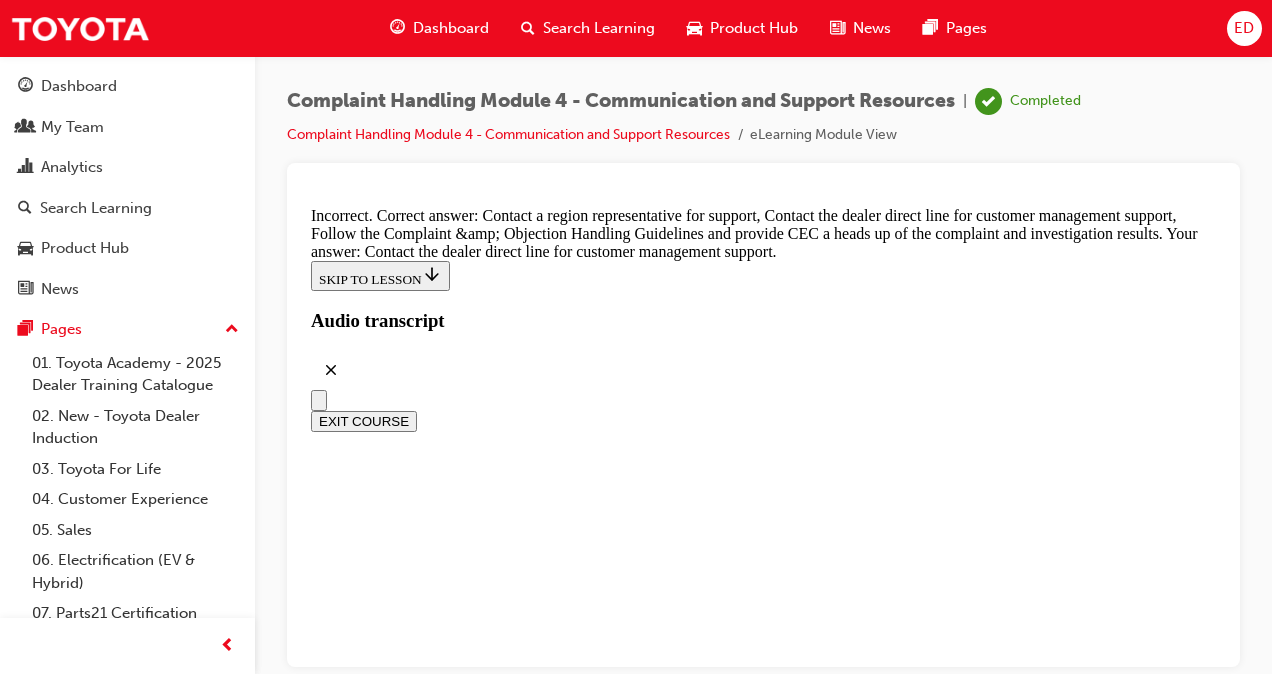 drag, startPoint x: 766, startPoint y: 631, endPoint x: 750, endPoint y: 613, distance: 24.083189 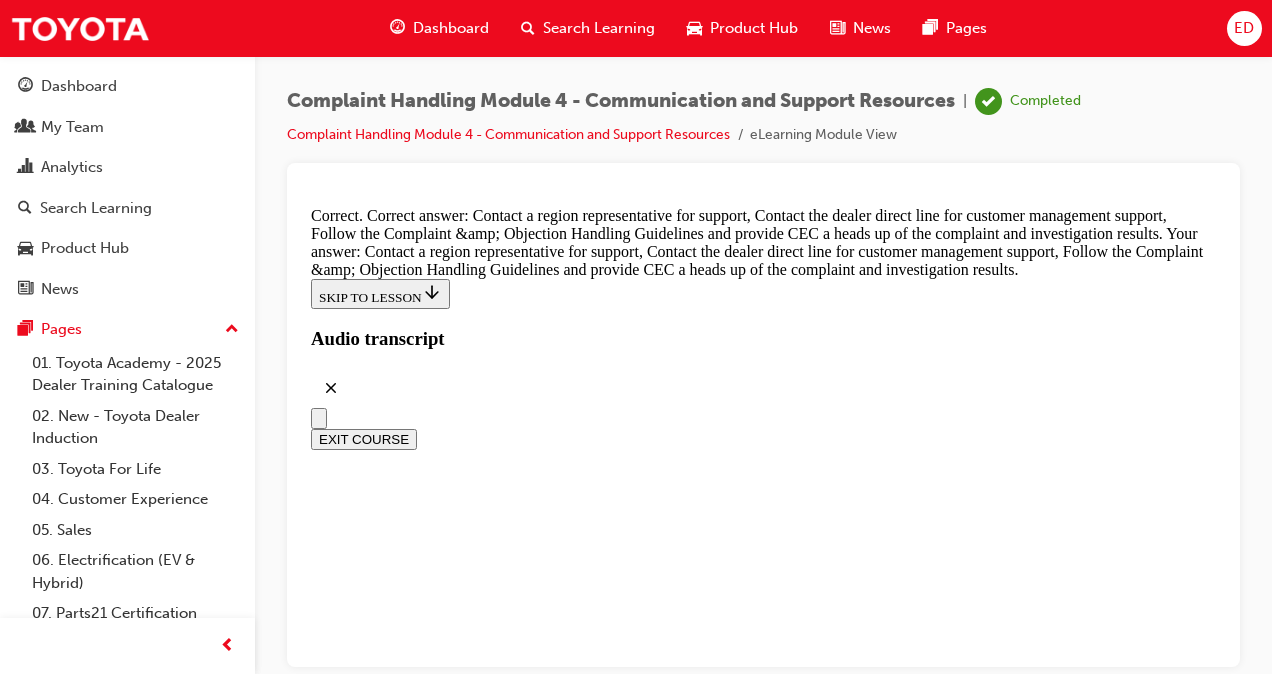 scroll, scrollTop: 15911, scrollLeft: 0, axis: vertical 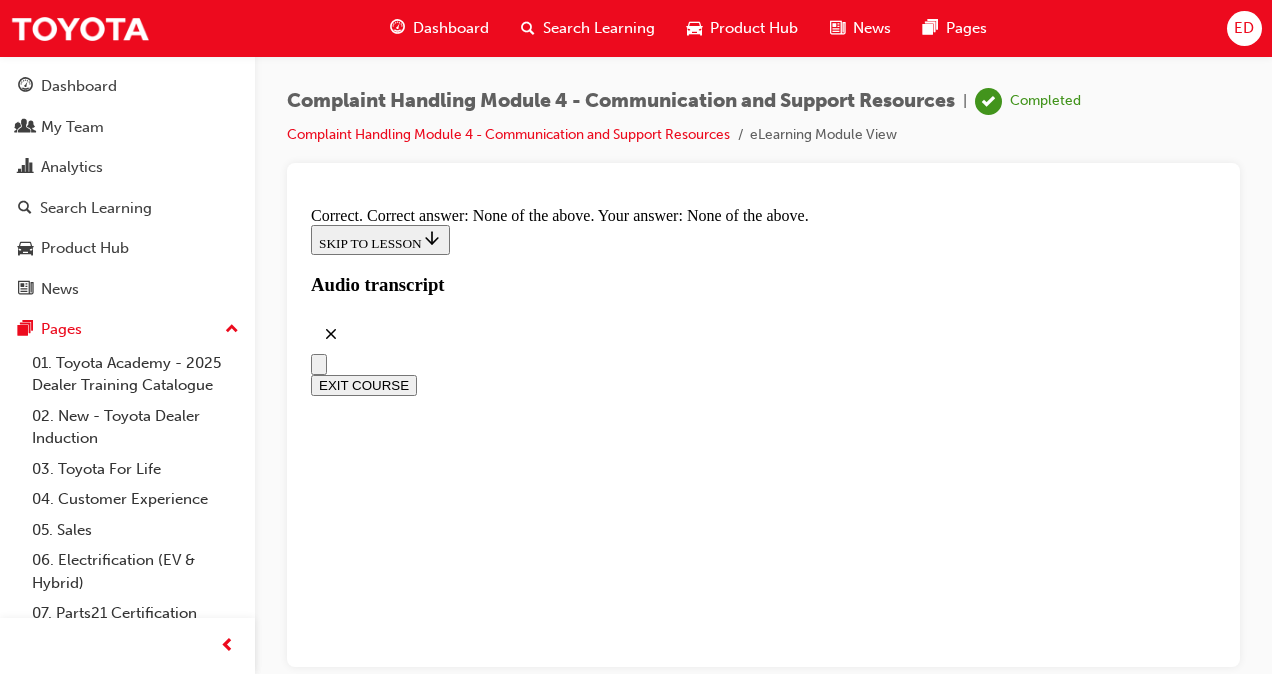 click on "CONTINUE" at bounding box center (353, 36815) 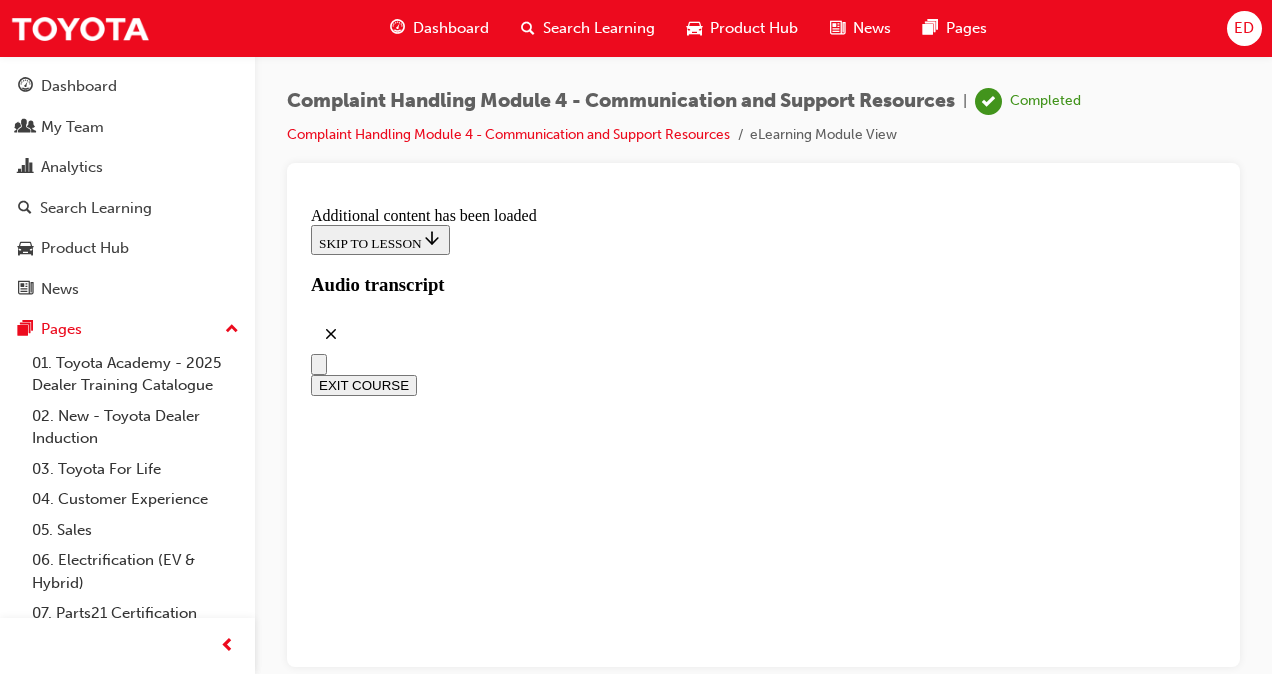 scroll, scrollTop: 17830, scrollLeft: 0, axis: vertical 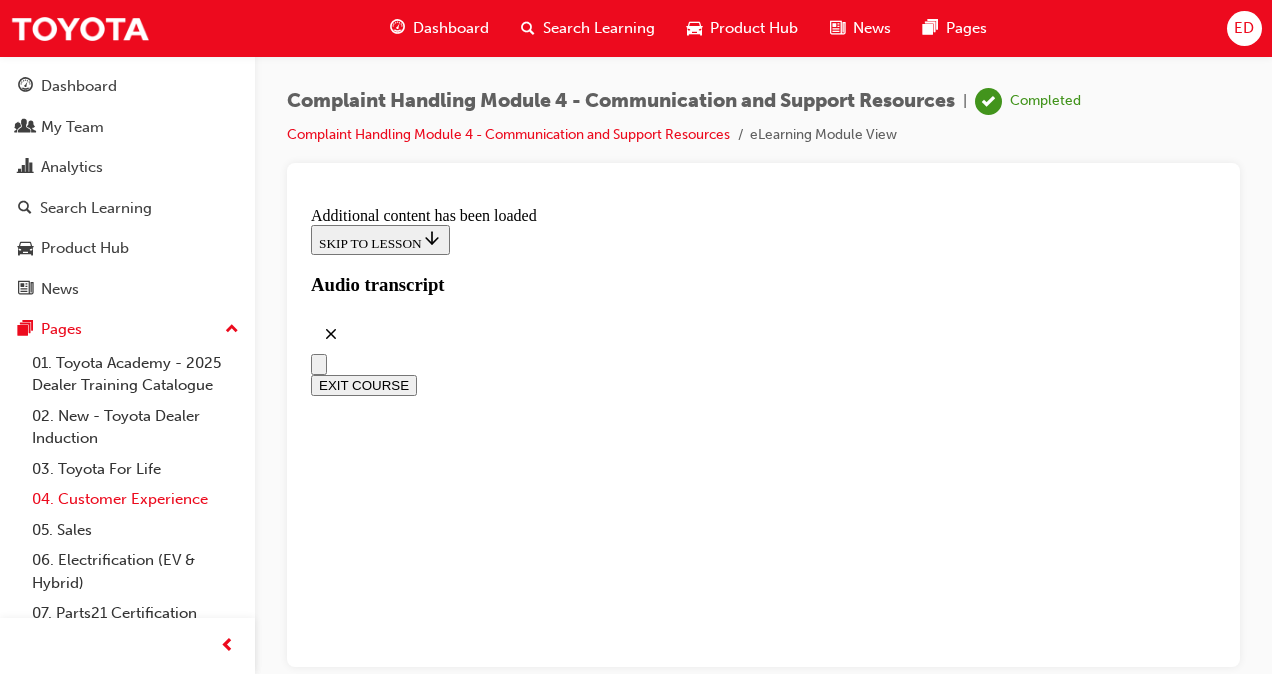 click on "04. Customer Experience" at bounding box center (135, 499) 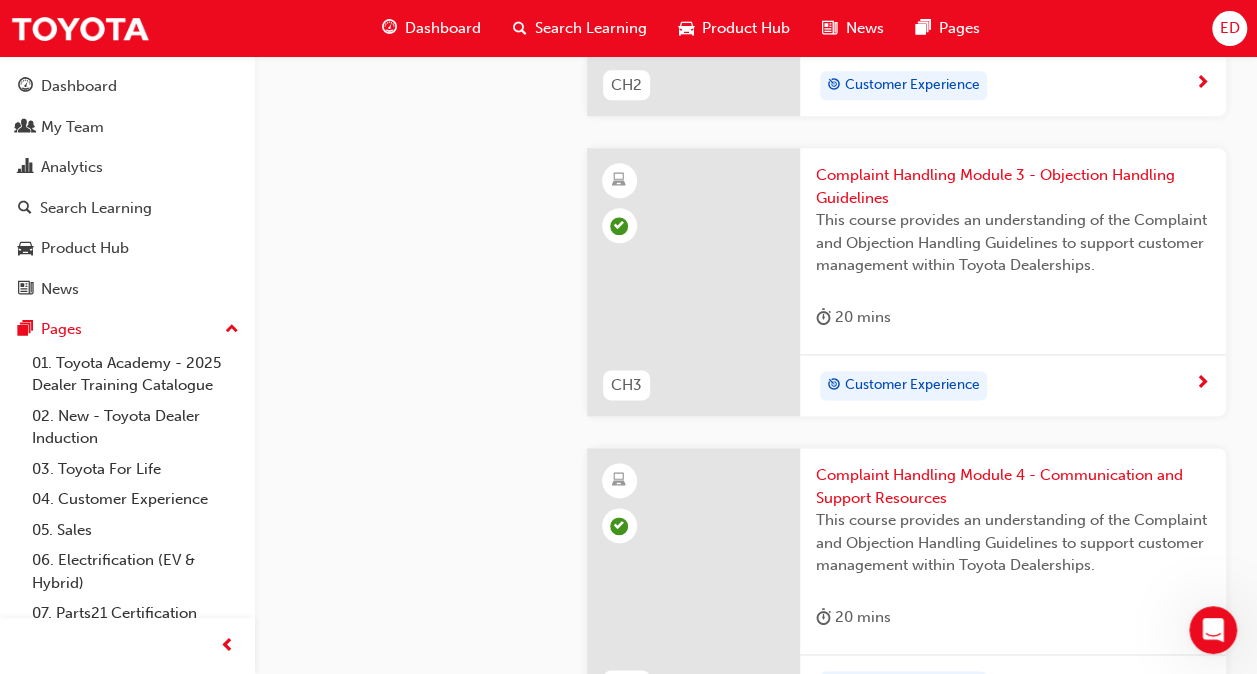 scroll, scrollTop: 1400, scrollLeft: 0, axis: vertical 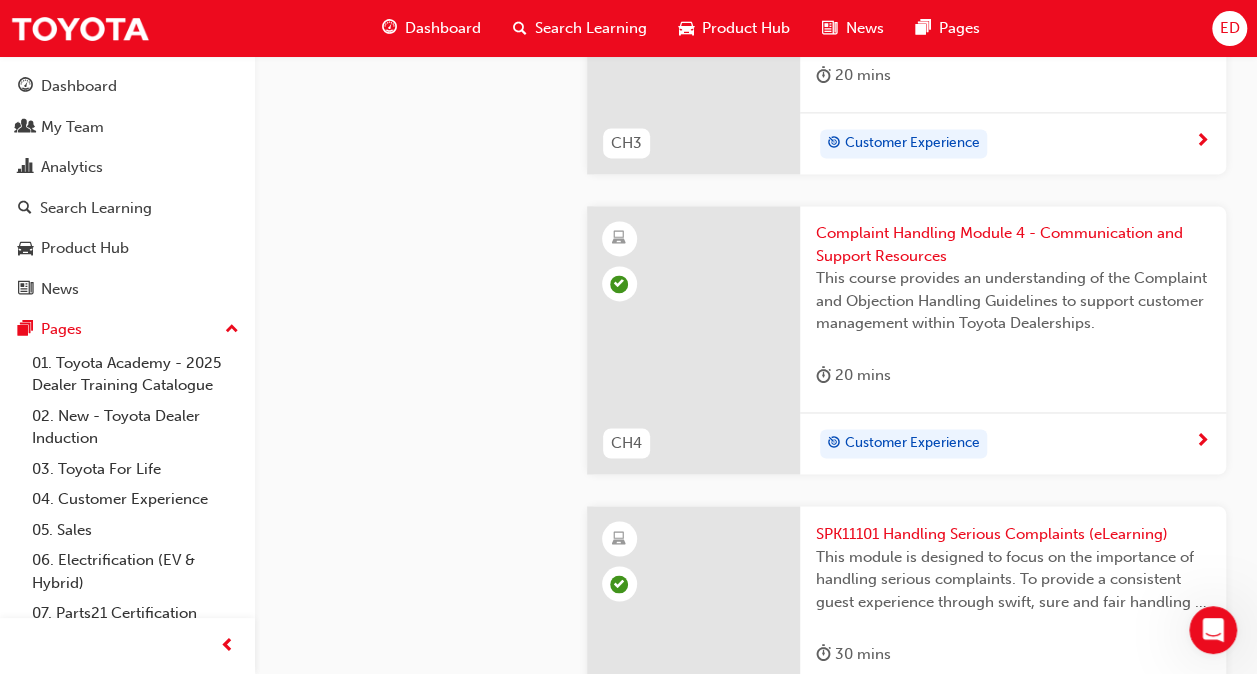 click on "Complaint Handling Module 4 - Communication and Support Resources" at bounding box center [1013, 244] 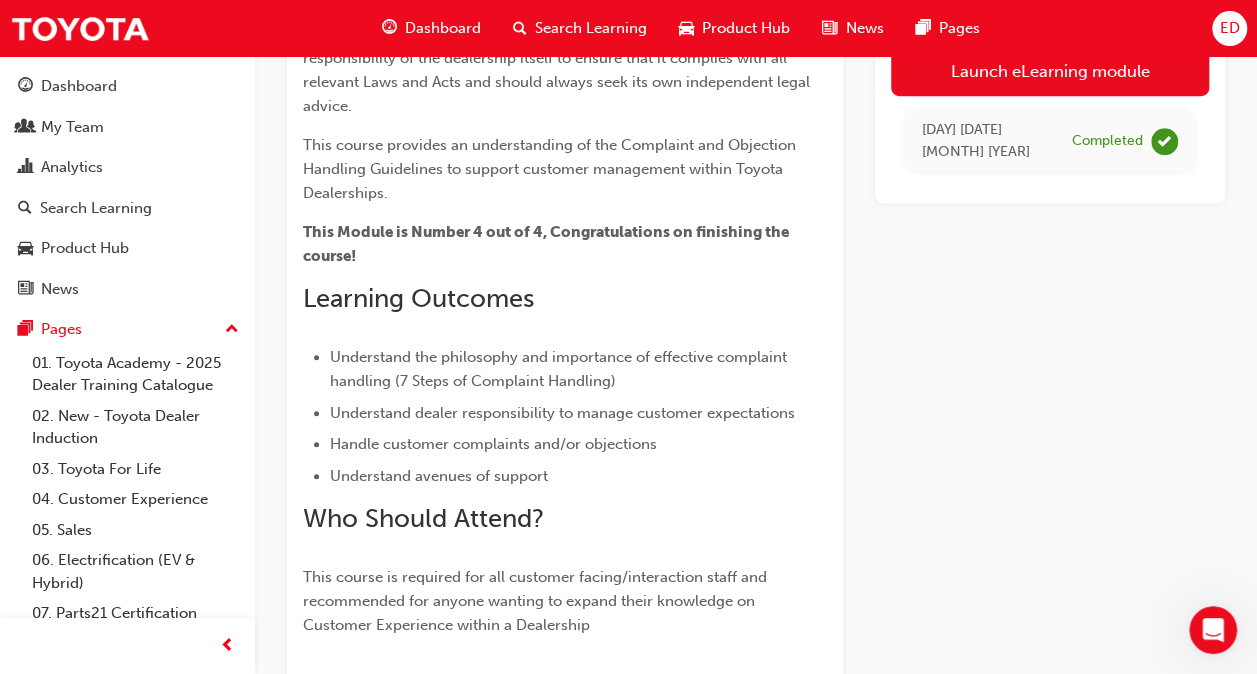 scroll, scrollTop: 571, scrollLeft: 0, axis: vertical 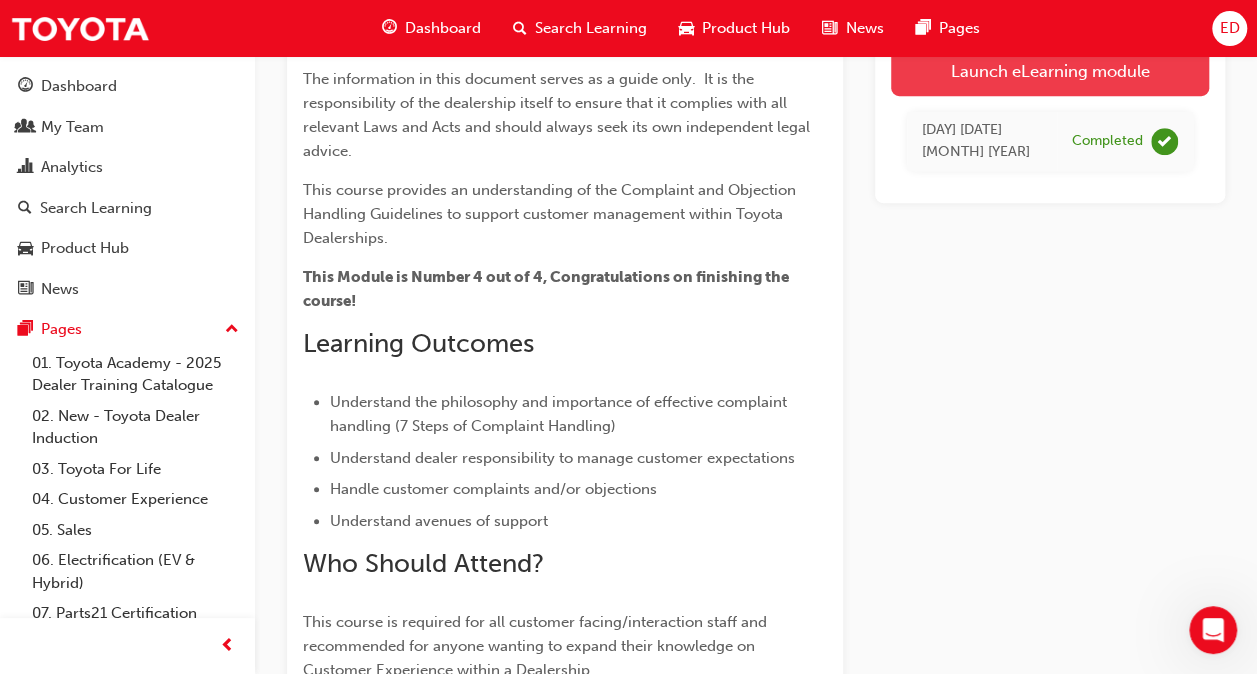 click on "Launch eLearning module" at bounding box center (1050, 71) 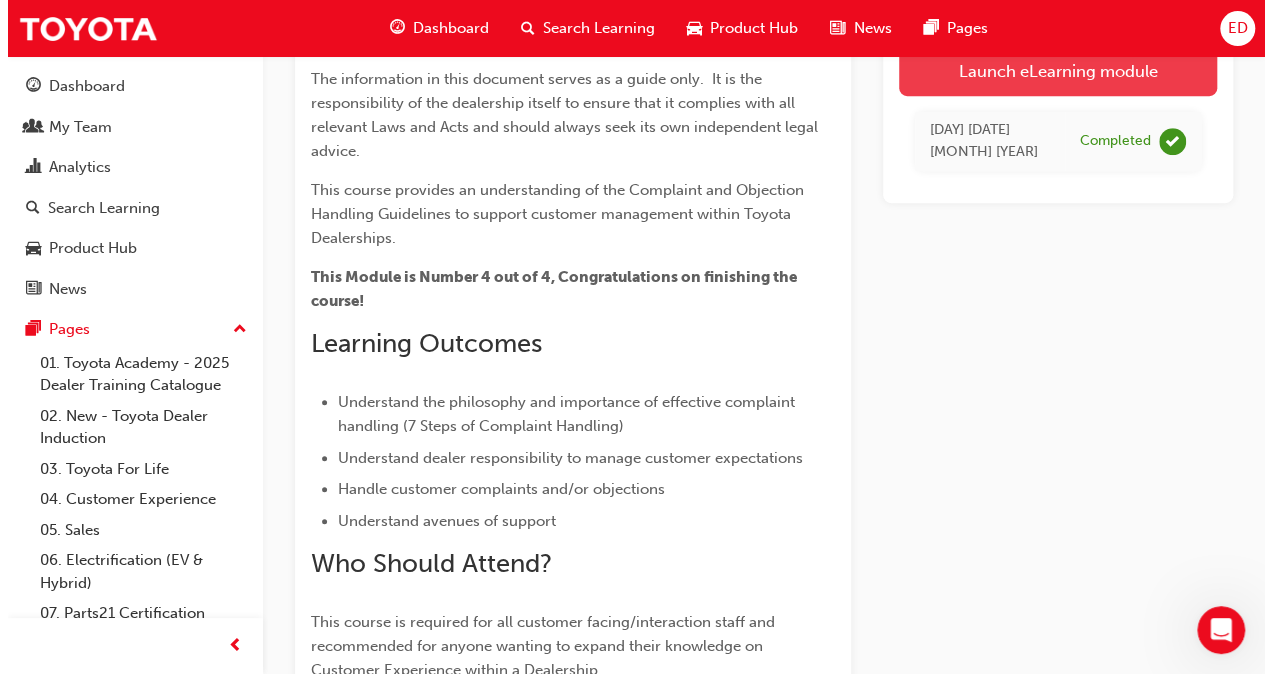 scroll, scrollTop: 0, scrollLeft: 0, axis: both 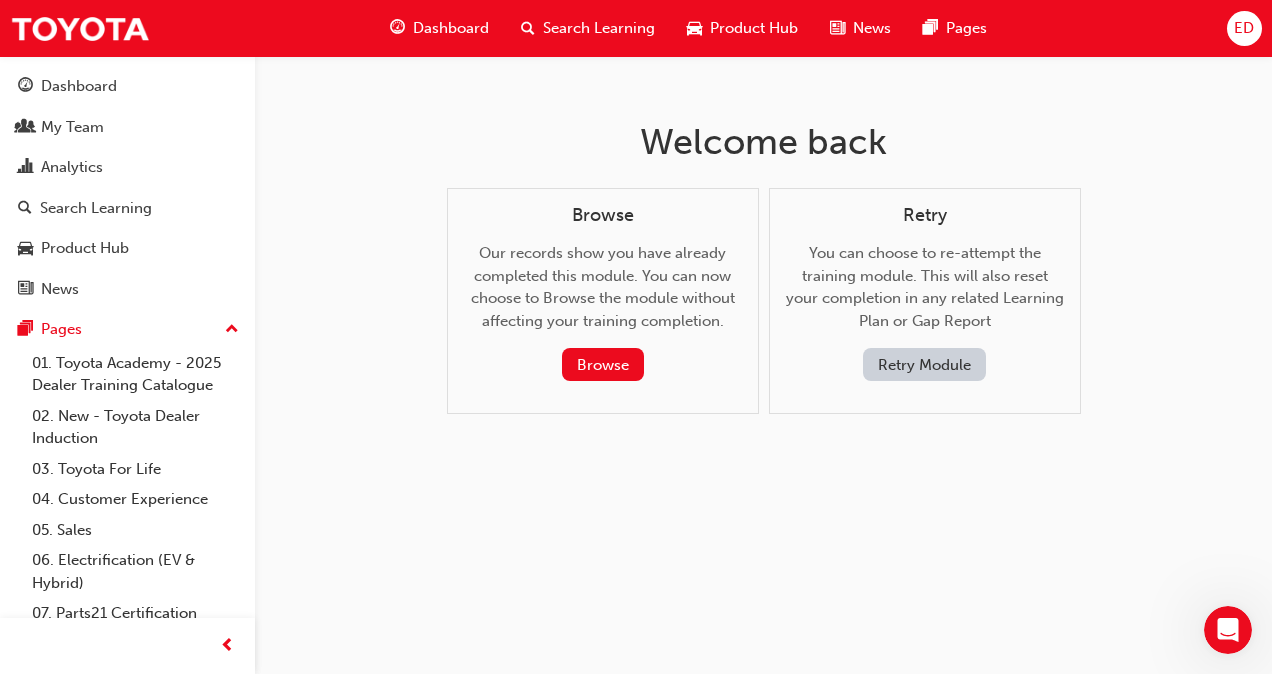 click on "Retry Module" at bounding box center (924, 364) 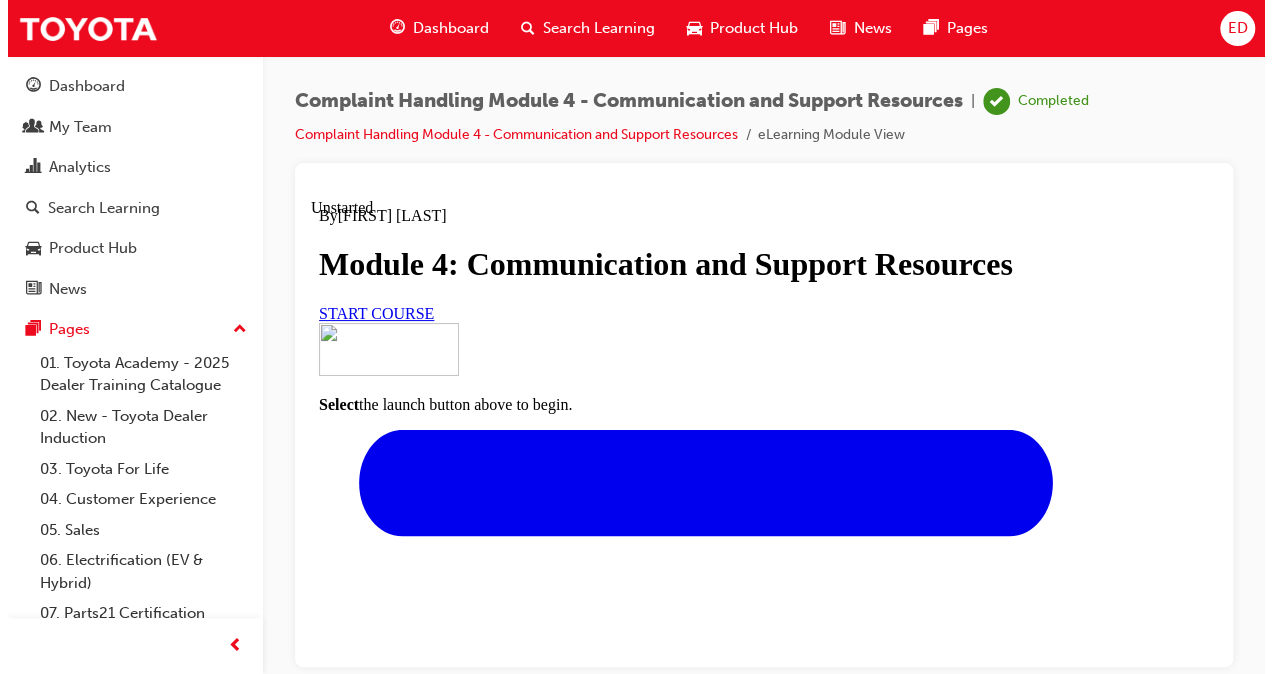 scroll, scrollTop: 0, scrollLeft: 0, axis: both 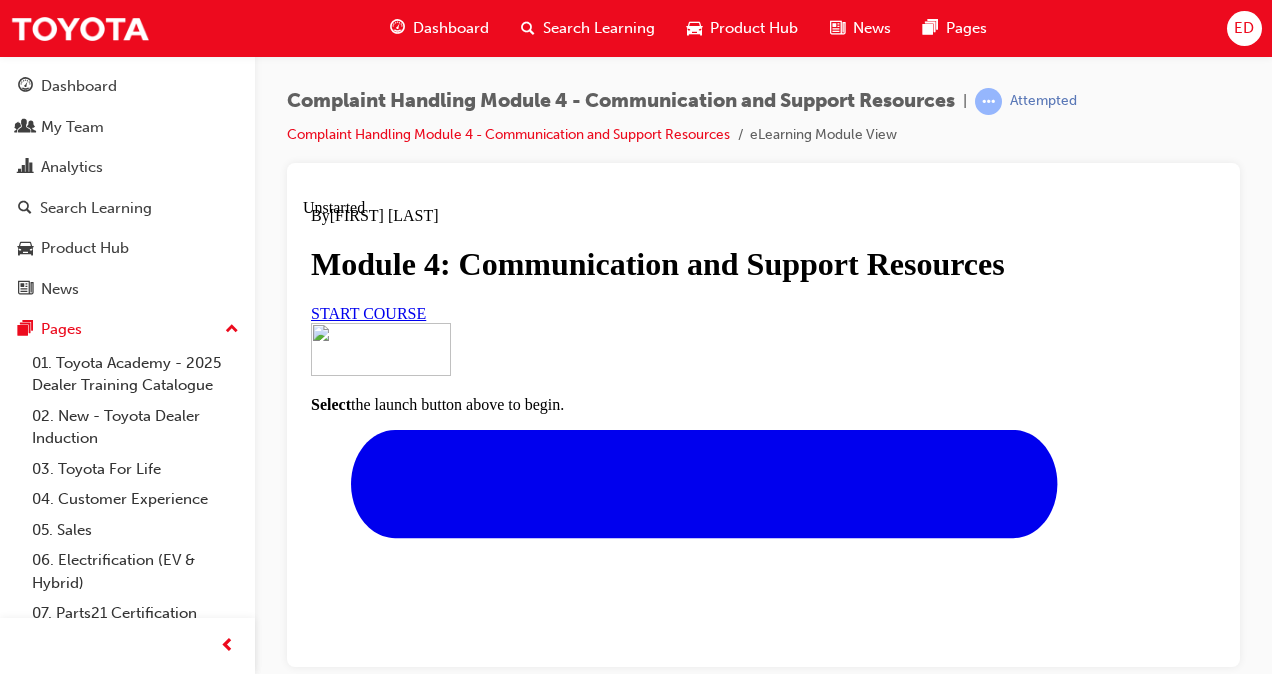 click on "START COURSE" at bounding box center (368, 312) 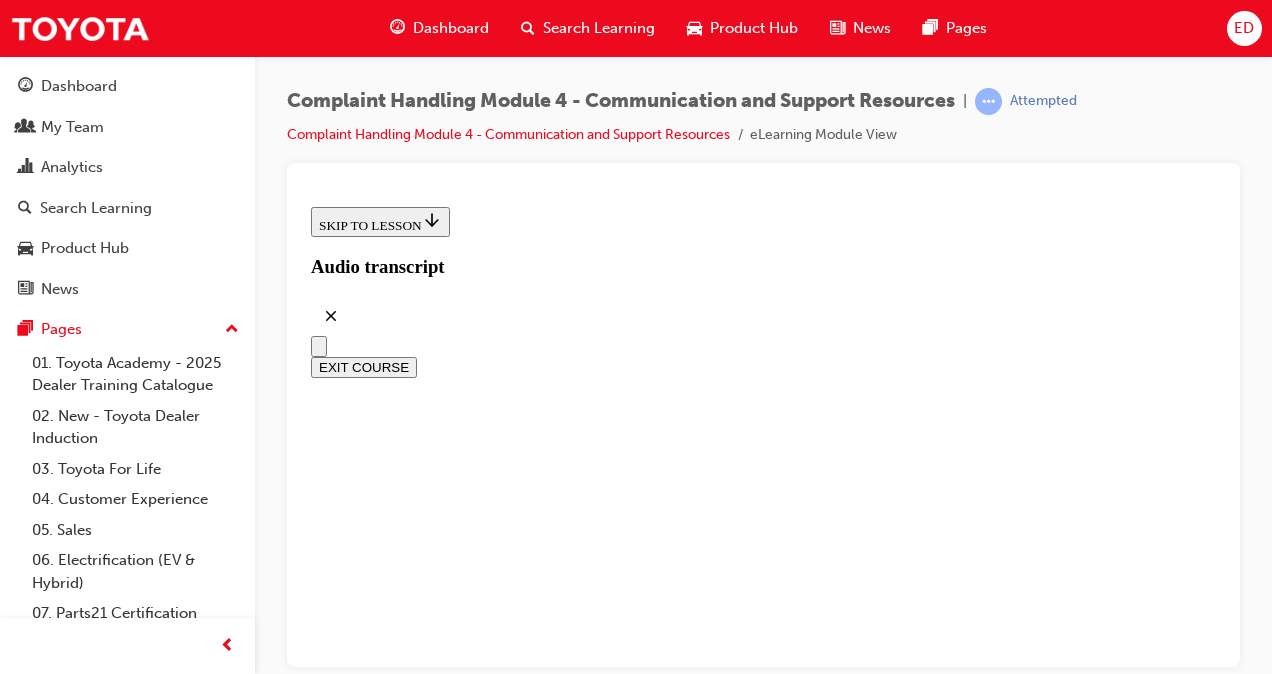 click on "CONTINUE" at bounding box center [353, 4994] 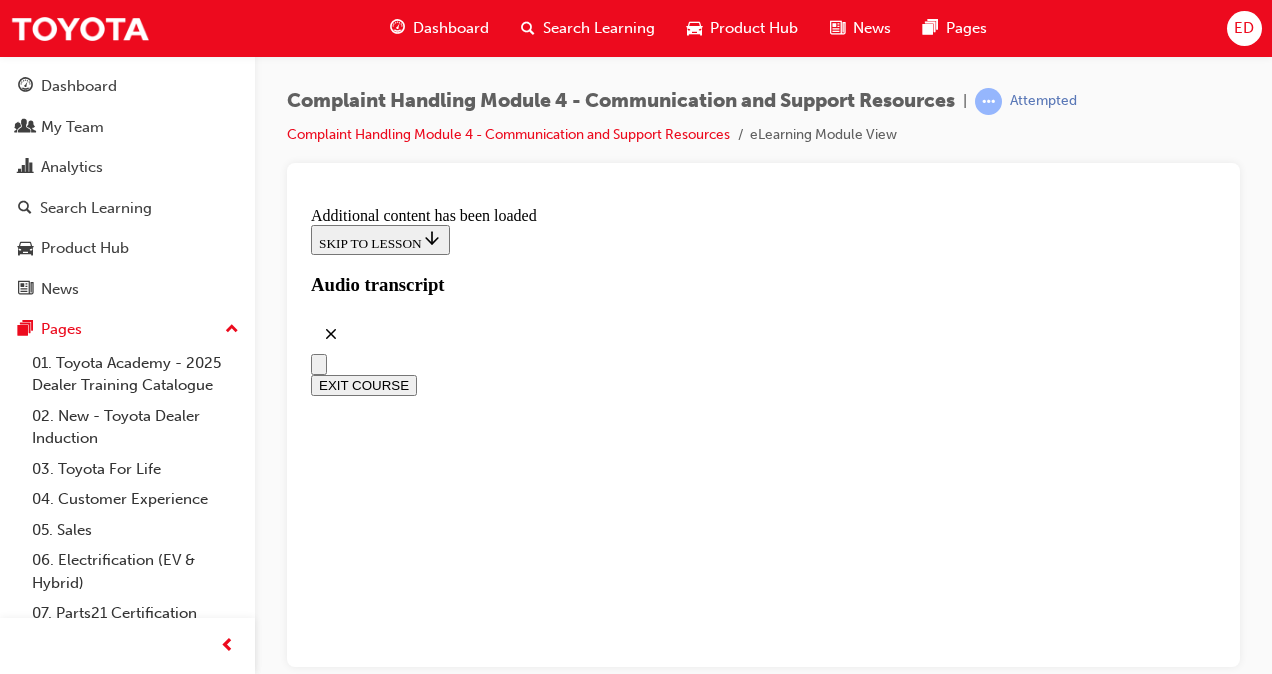 click on "CONTINUE" at bounding box center (353, 7515) 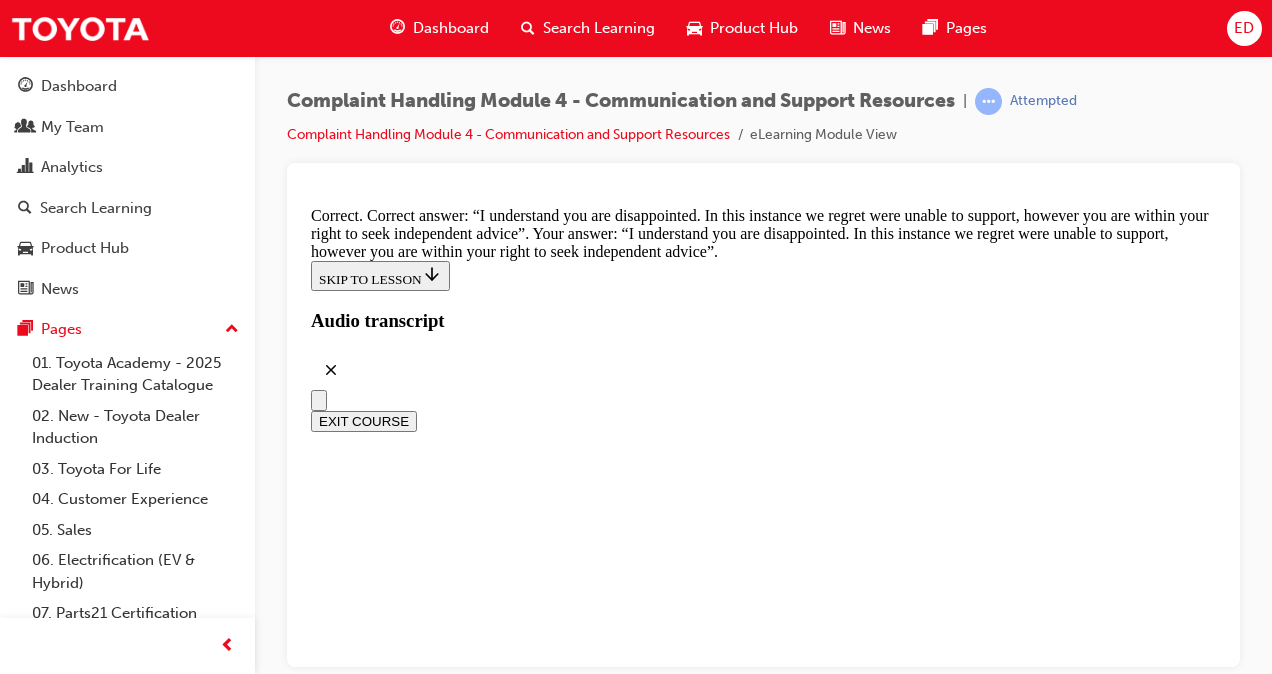 scroll, scrollTop: 14196, scrollLeft: 0, axis: vertical 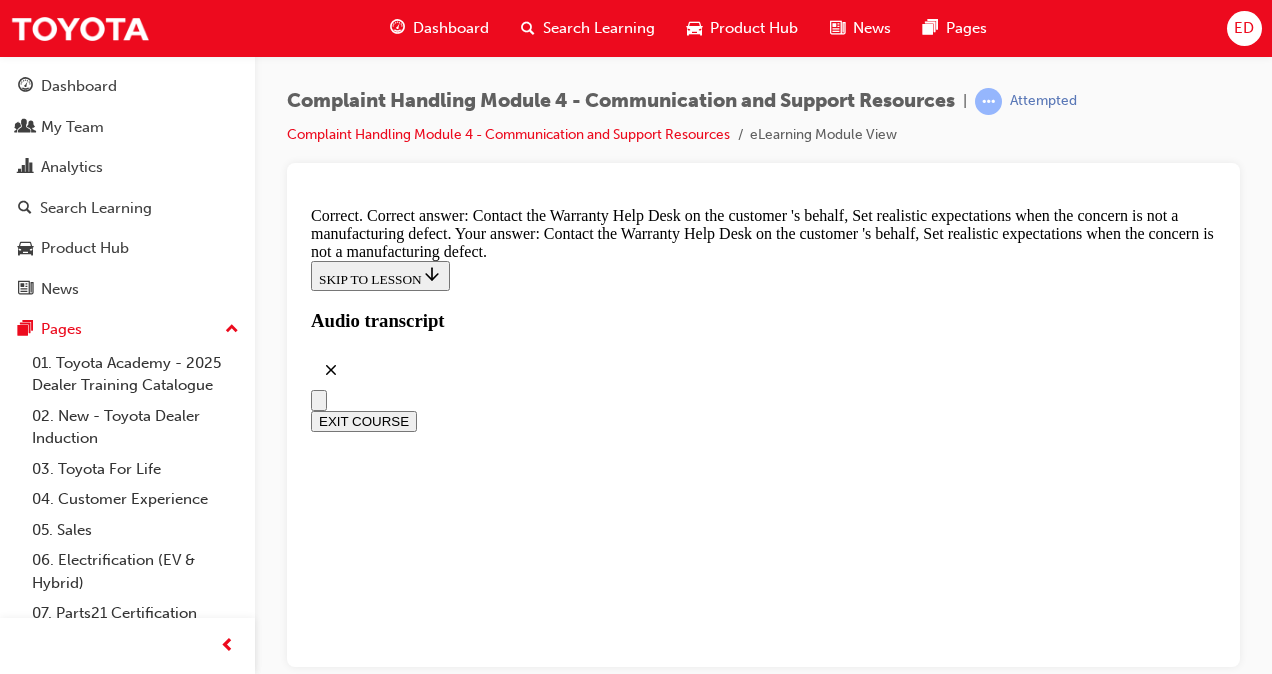 click at bounding box center [783, 26190] 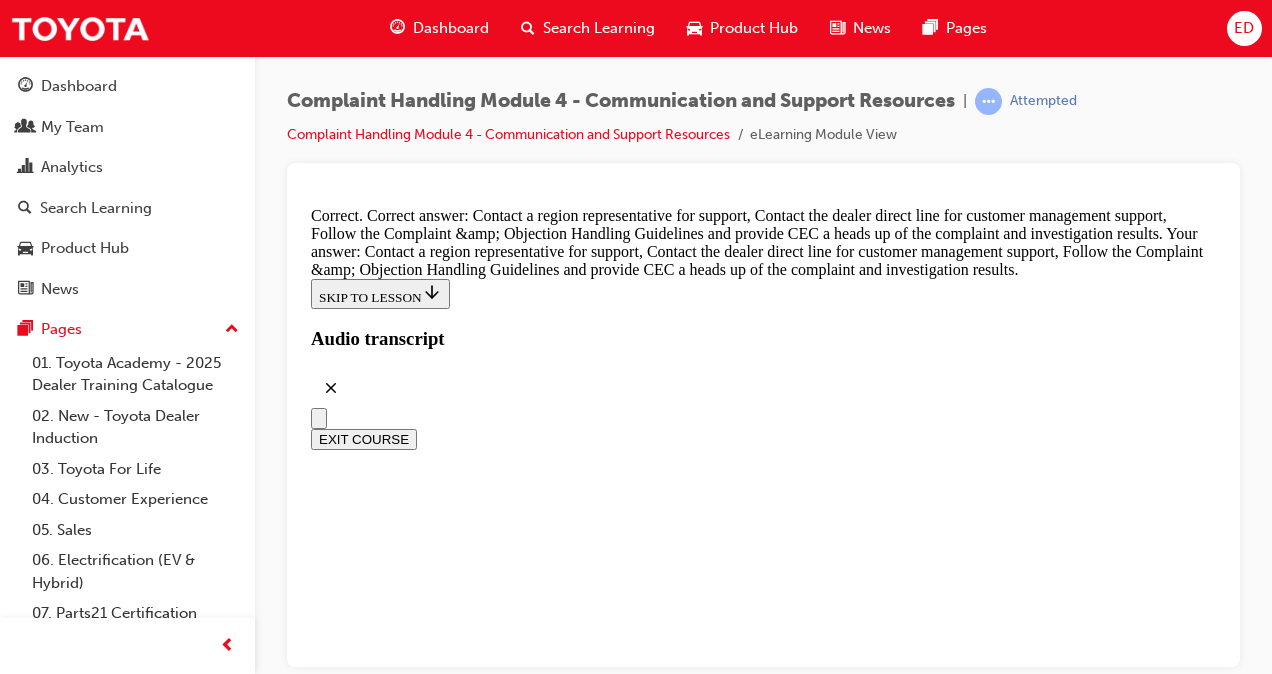 scroll, scrollTop: 15896, scrollLeft: 0, axis: vertical 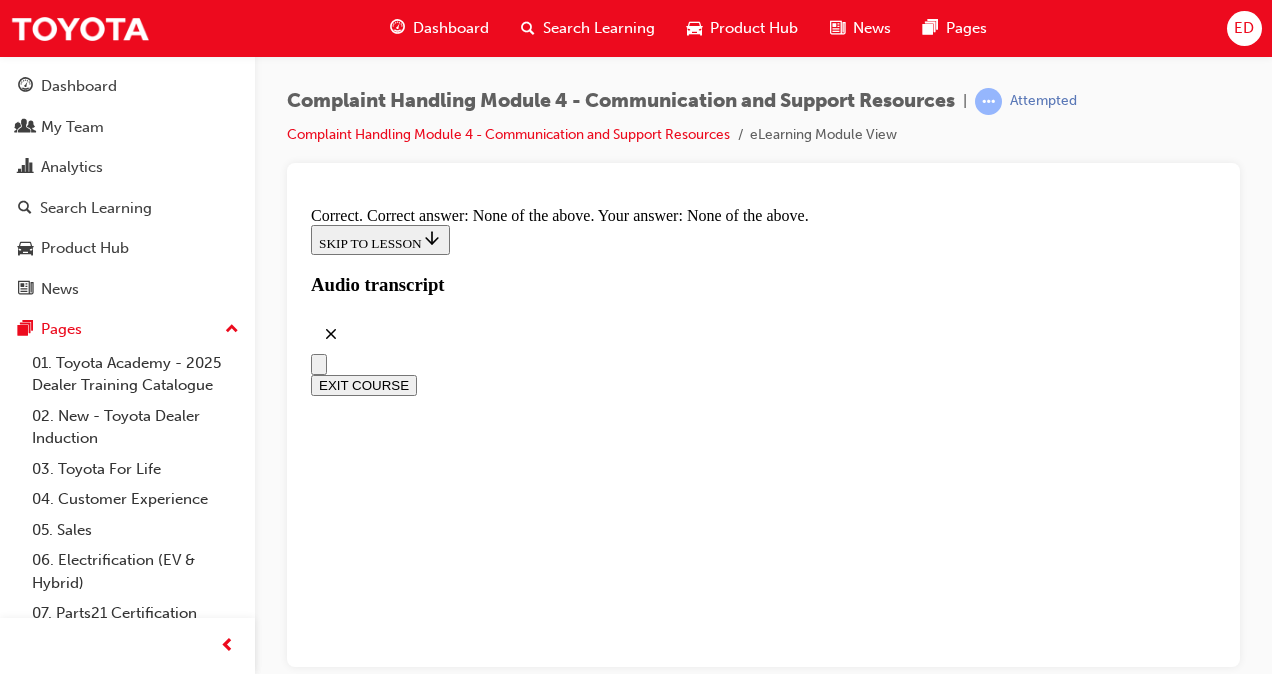 click on "CONTINUE" at bounding box center (353, 36815) 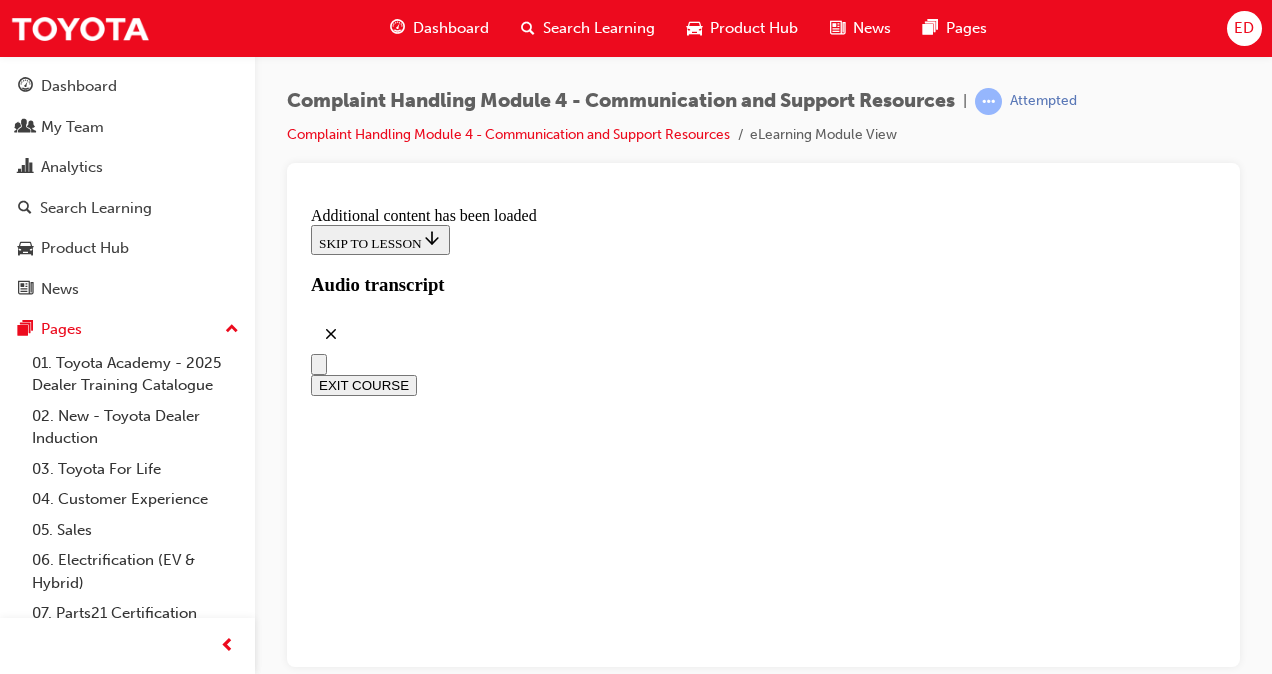 click on "CONTINUE" at bounding box center (353, 38019) 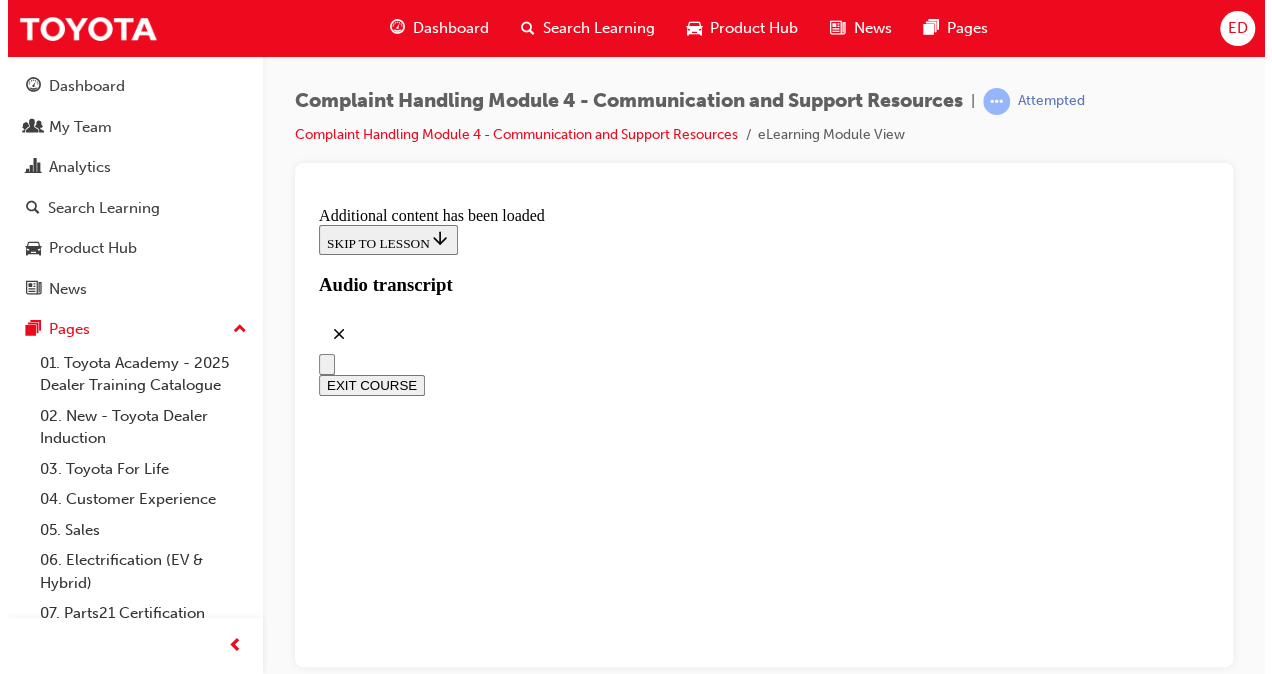 scroll, scrollTop: 18620, scrollLeft: 0, axis: vertical 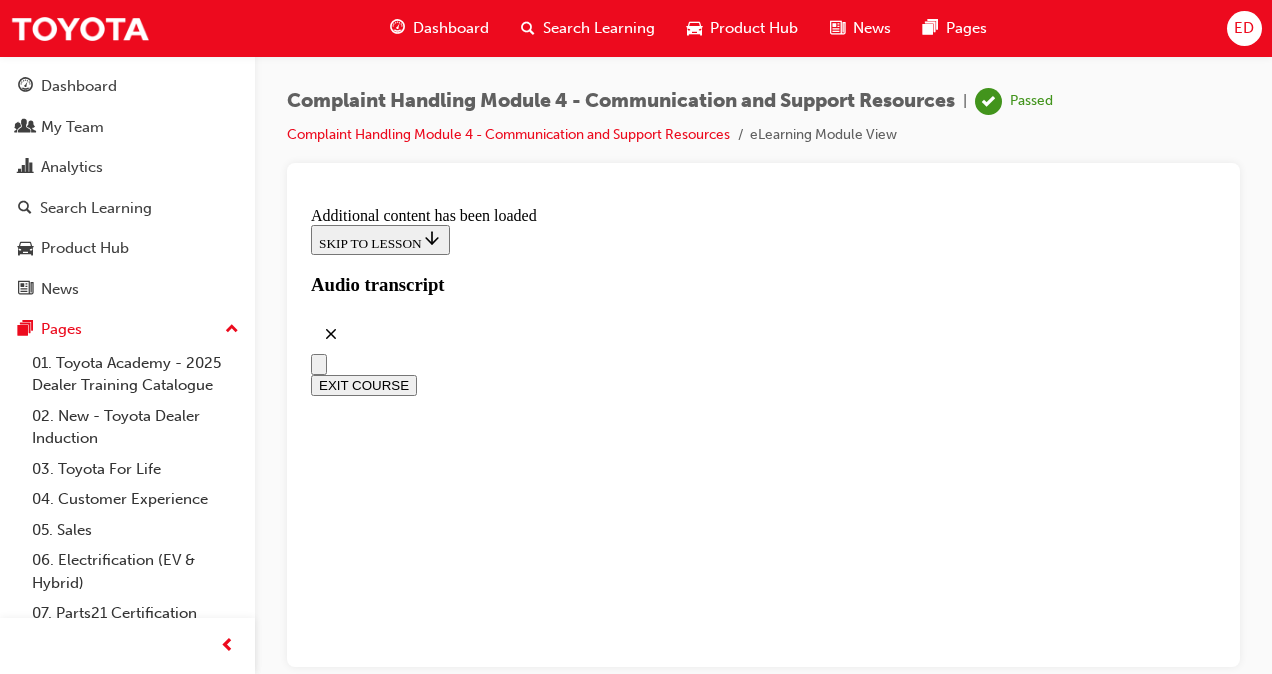click on "EXIT COURSE" at bounding box center [364, 384] 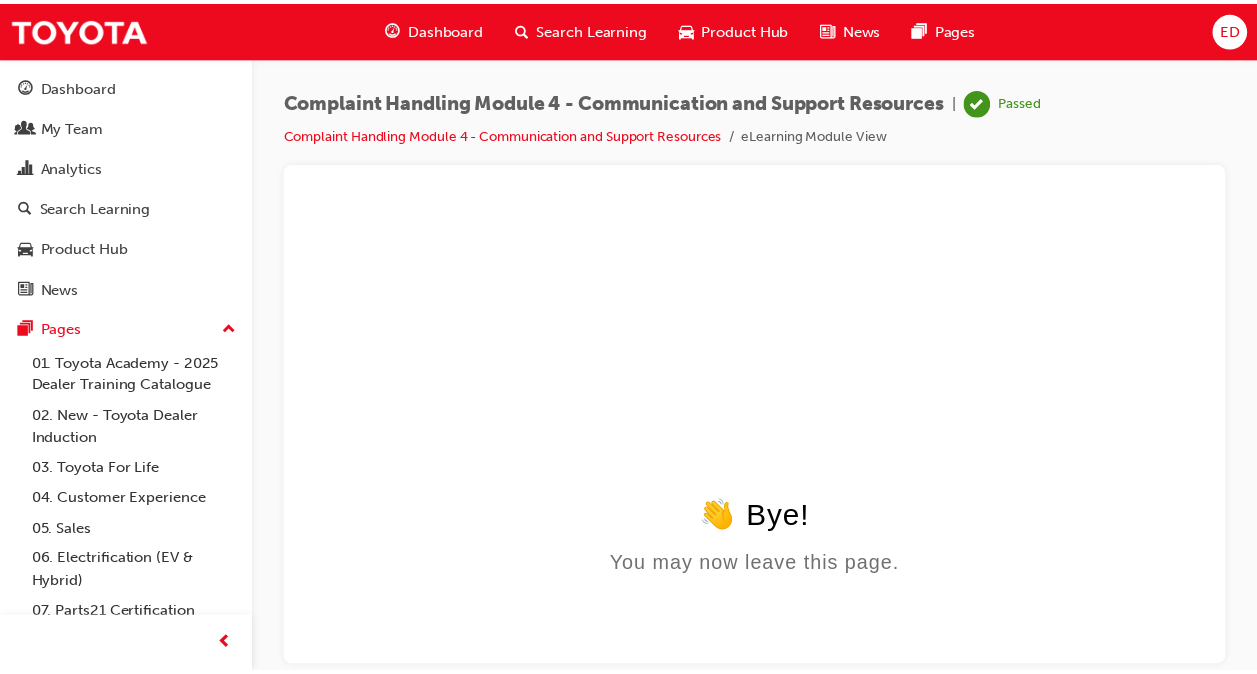 scroll, scrollTop: 0, scrollLeft: 0, axis: both 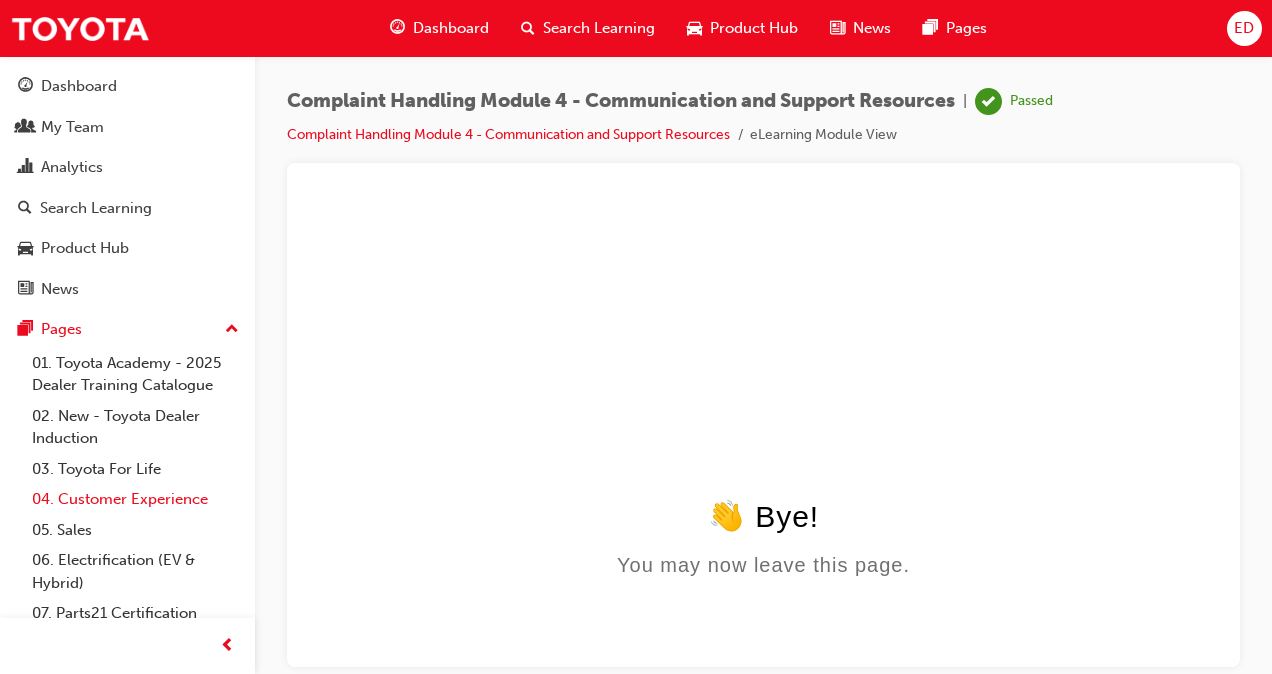 click on "04. Customer Experience" at bounding box center [135, 499] 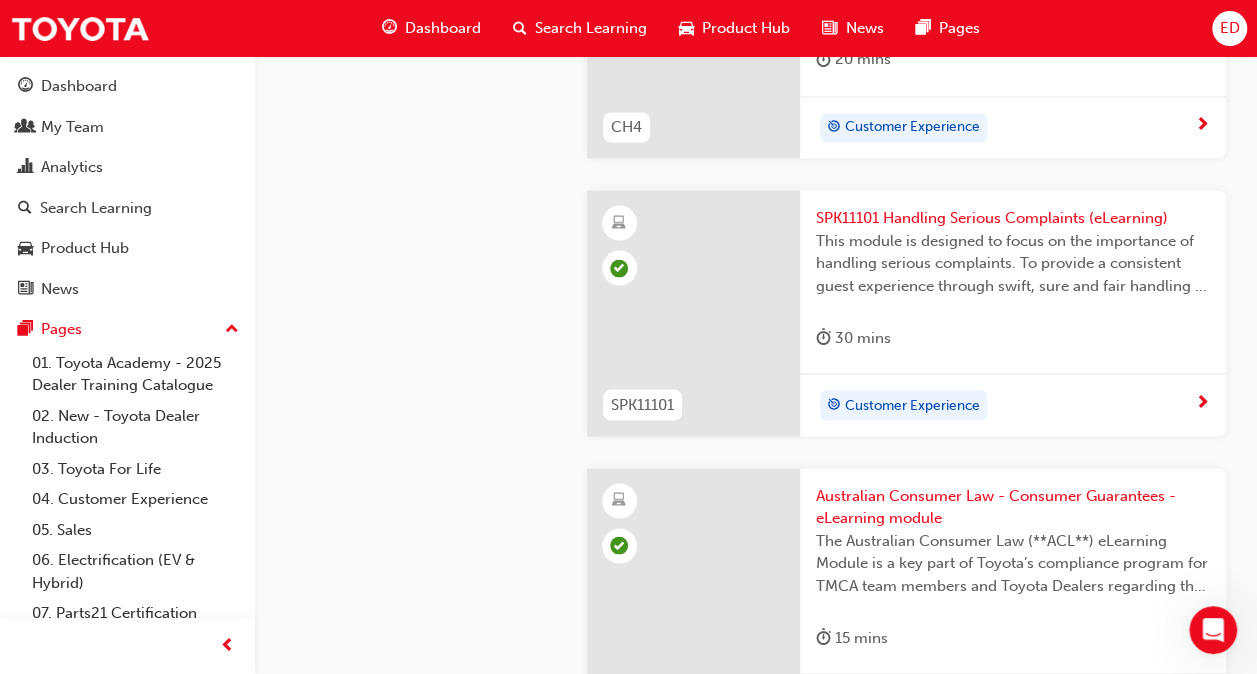 scroll, scrollTop: 1700, scrollLeft: 0, axis: vertical 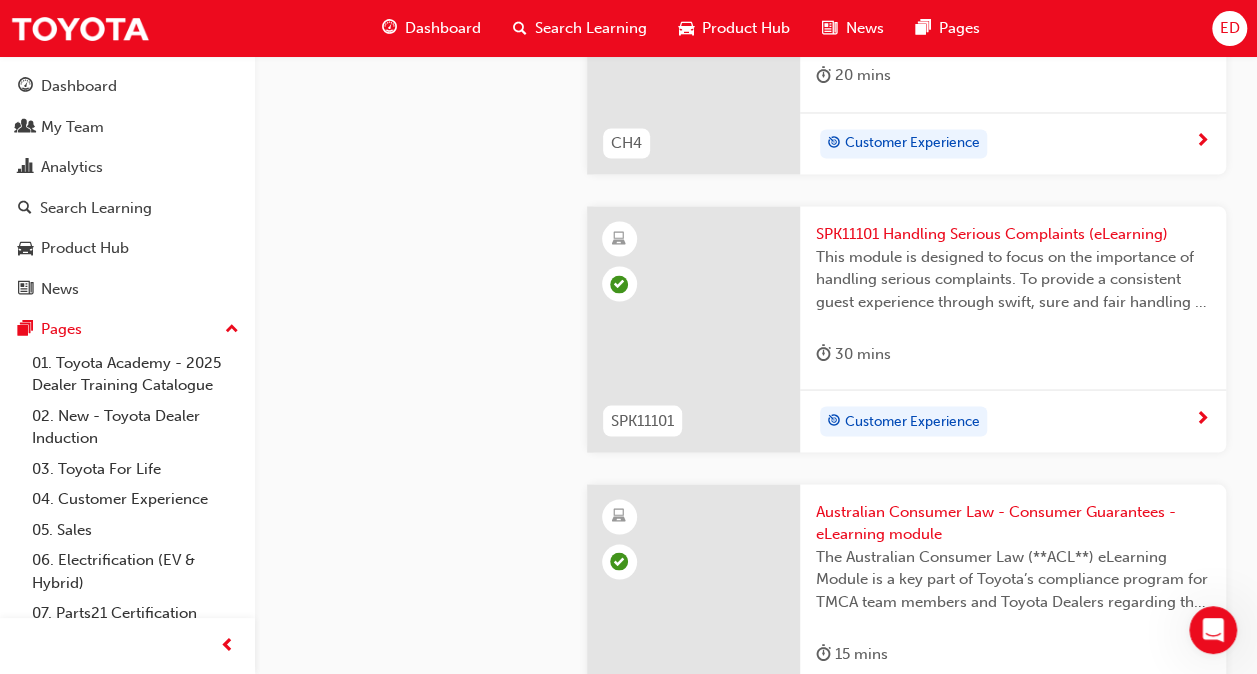 click on "SPK11101 Handling Serious Complaints (eLearning)" at bounding box center (1013, 233) 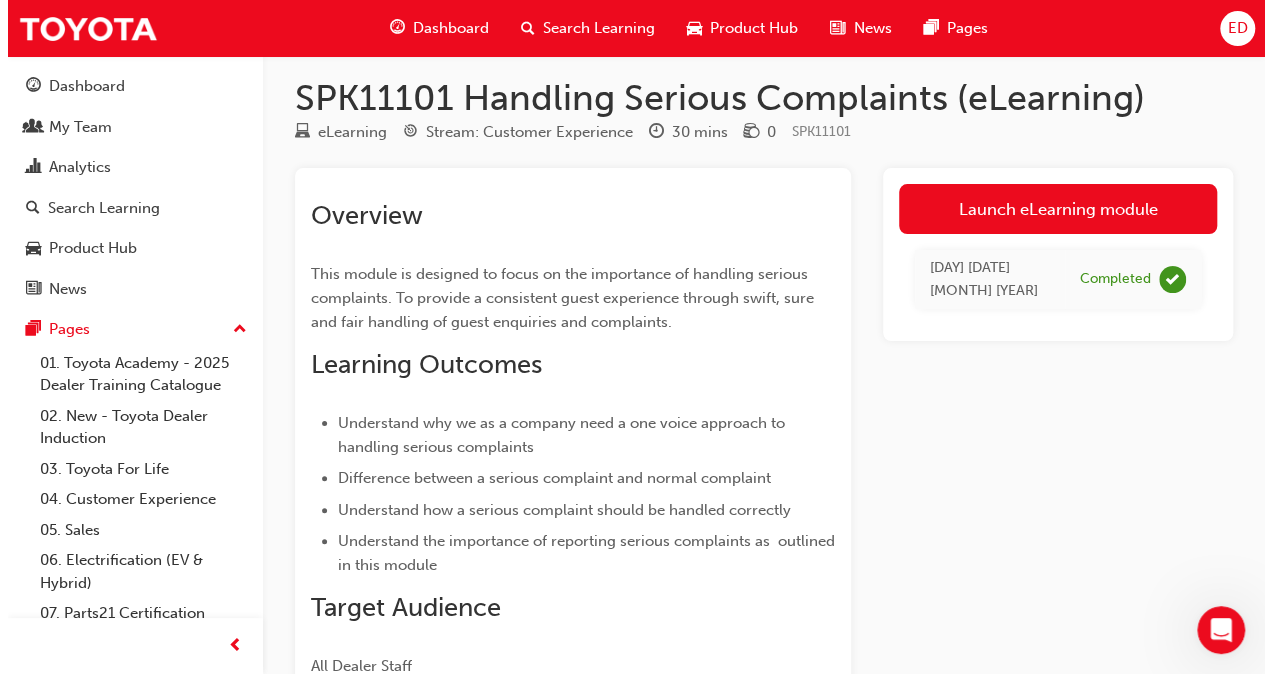 scroll, scrollTop: 0, scrollLeft: 0, axis: both 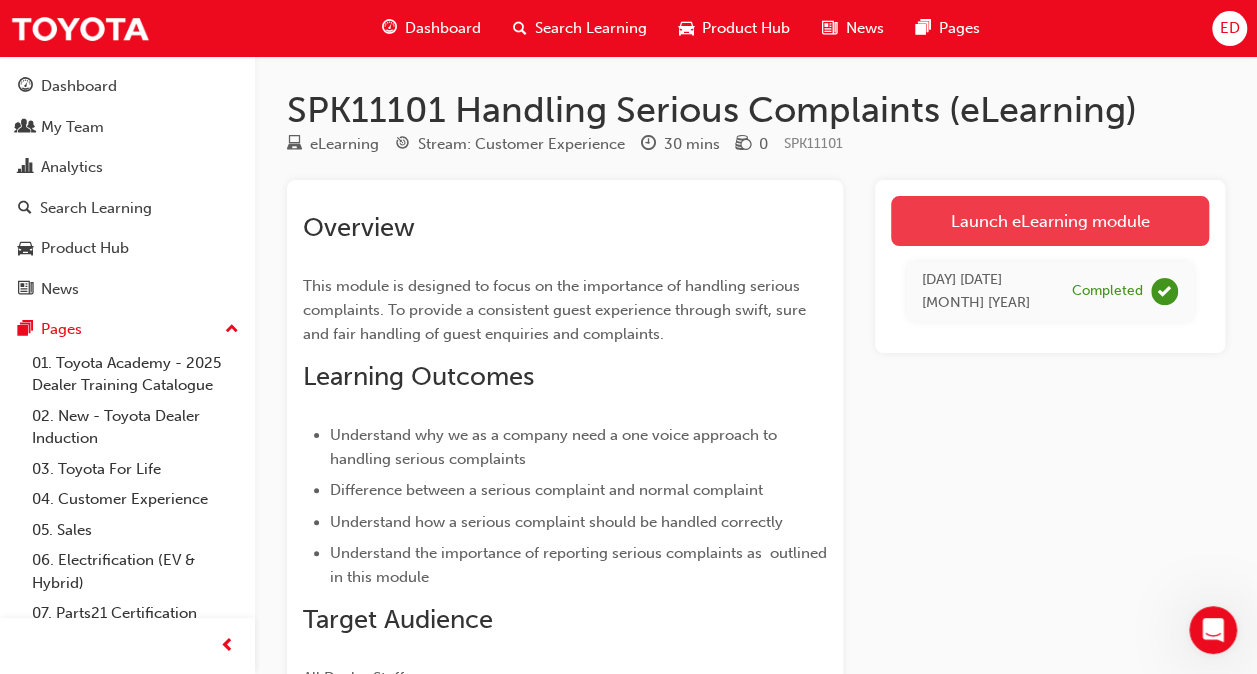 click on "Launch eLearning module" at bounding box center [1050, 221] 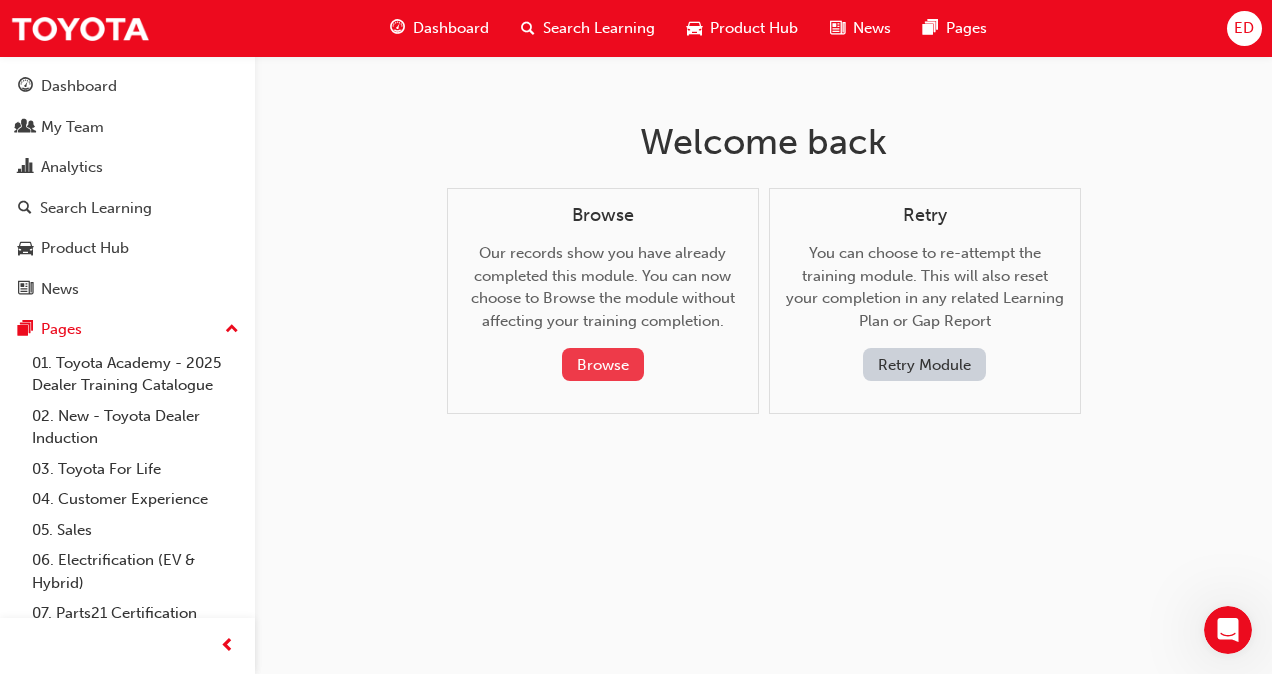 click on "Browse" at bounding box center (603, 364) 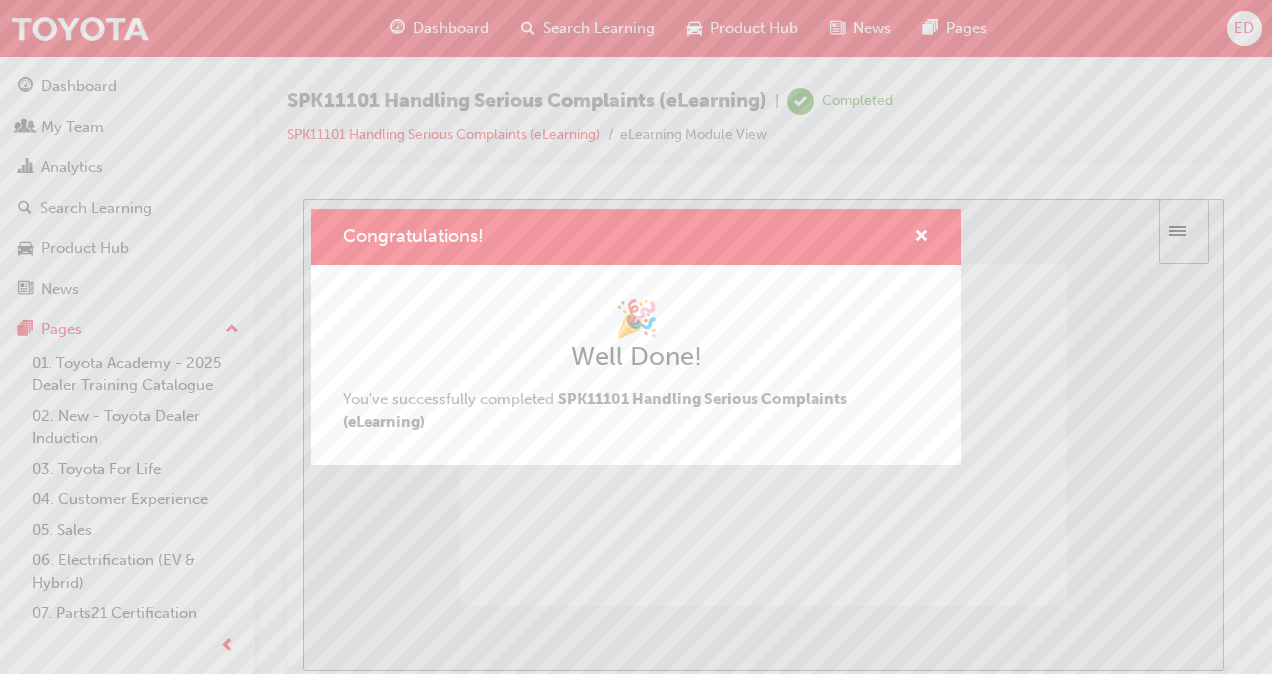 scroll, scrollTop: 0, scrollLeft: 0, axis: both 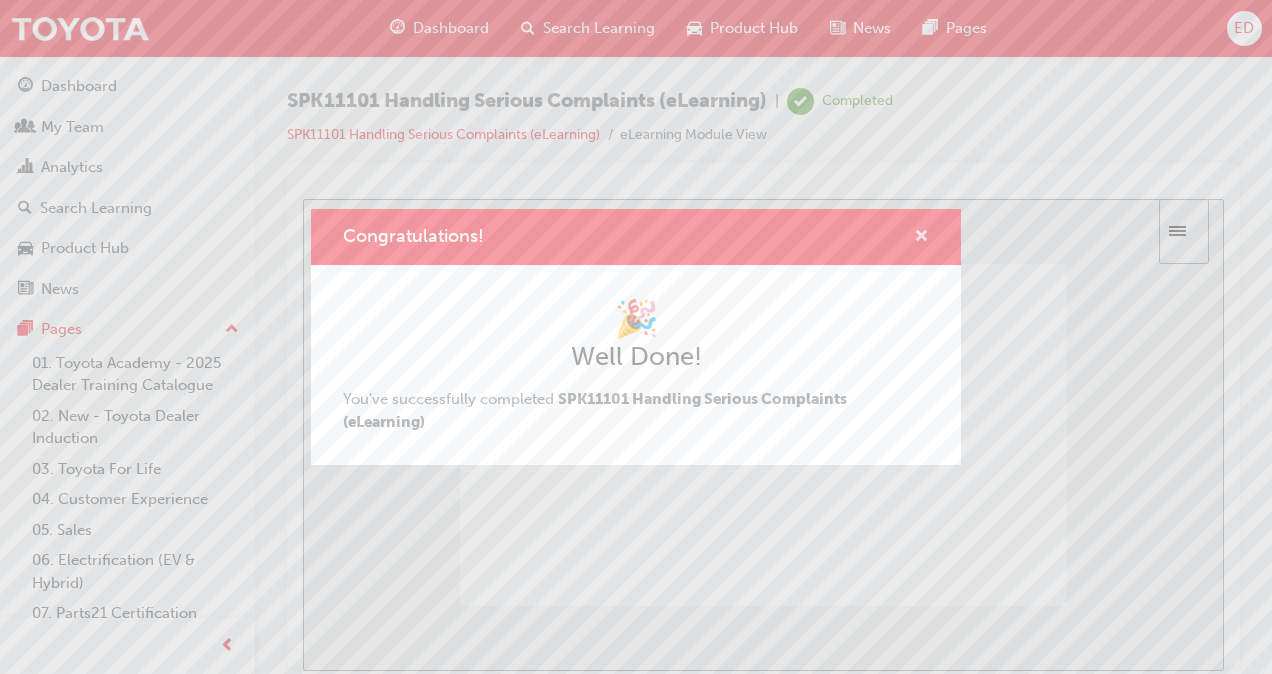 click at bounding box center [921, 238] 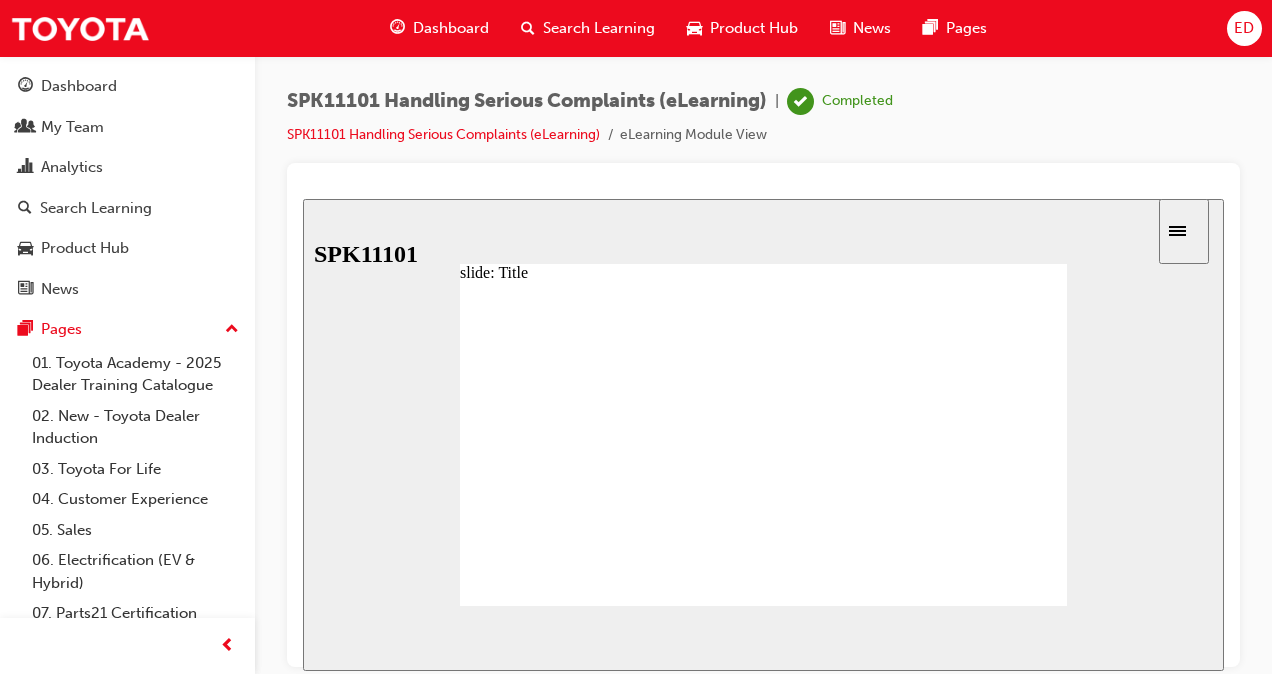 click on "SPK11101 Handling Serious Complaints (eLearning) | Completed SPK11101 Handling Serious Complaints (eLearning) eLearning Module View" at bounding box center (763, 125) 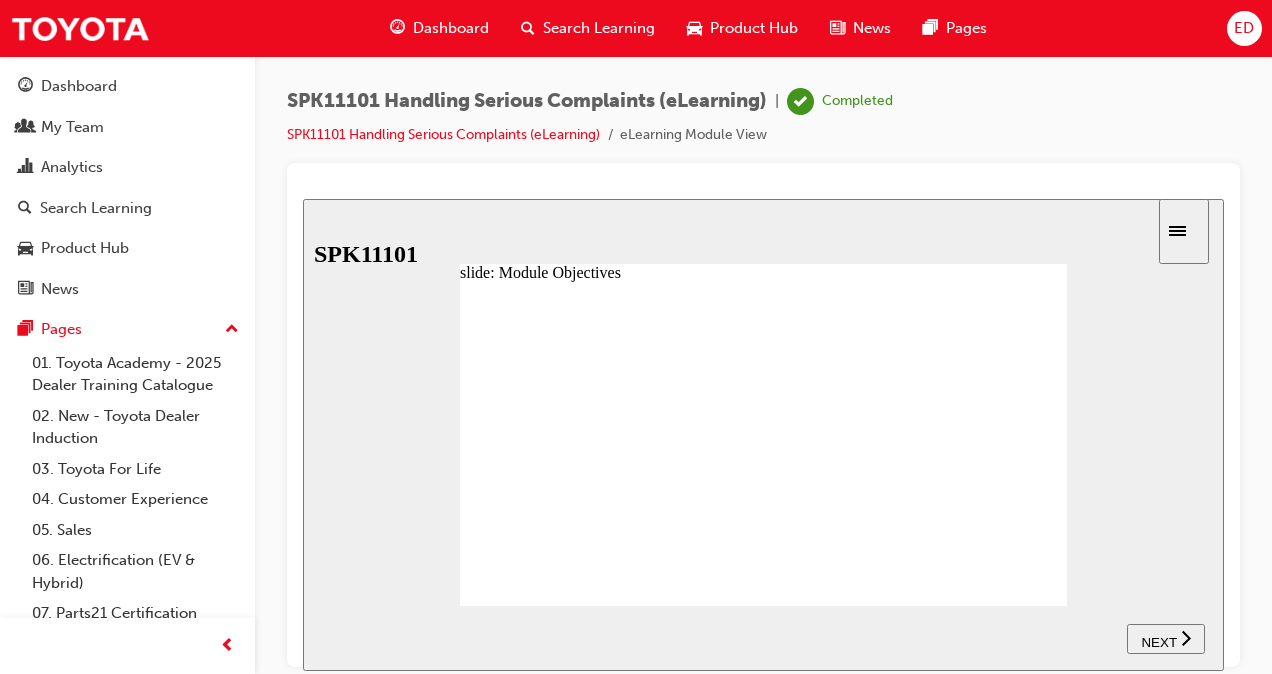 click on "NEXT" at bounding box center [1158, 641] 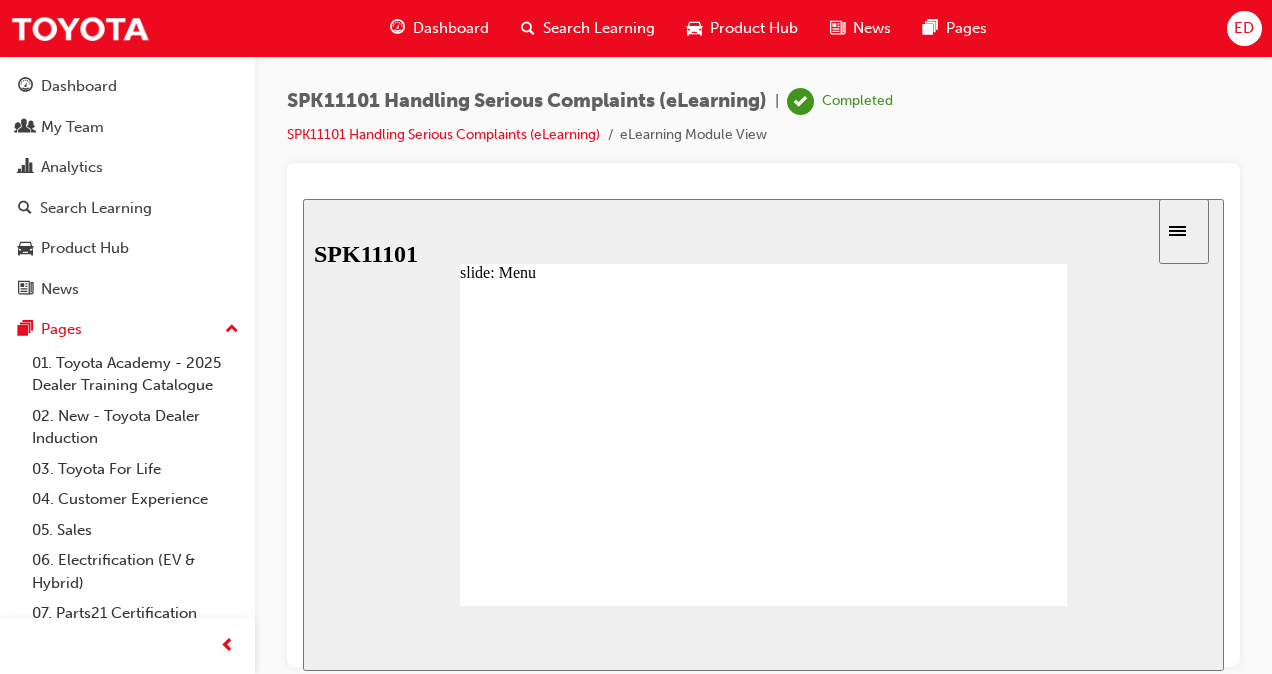 click 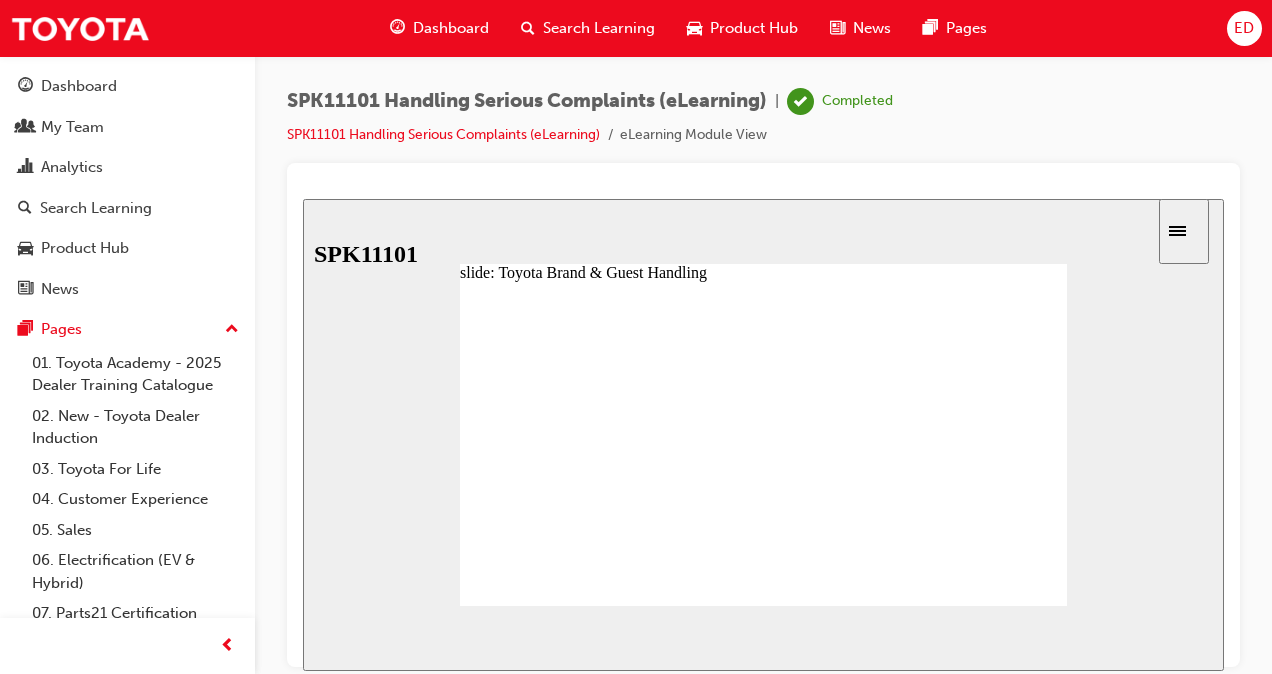 click 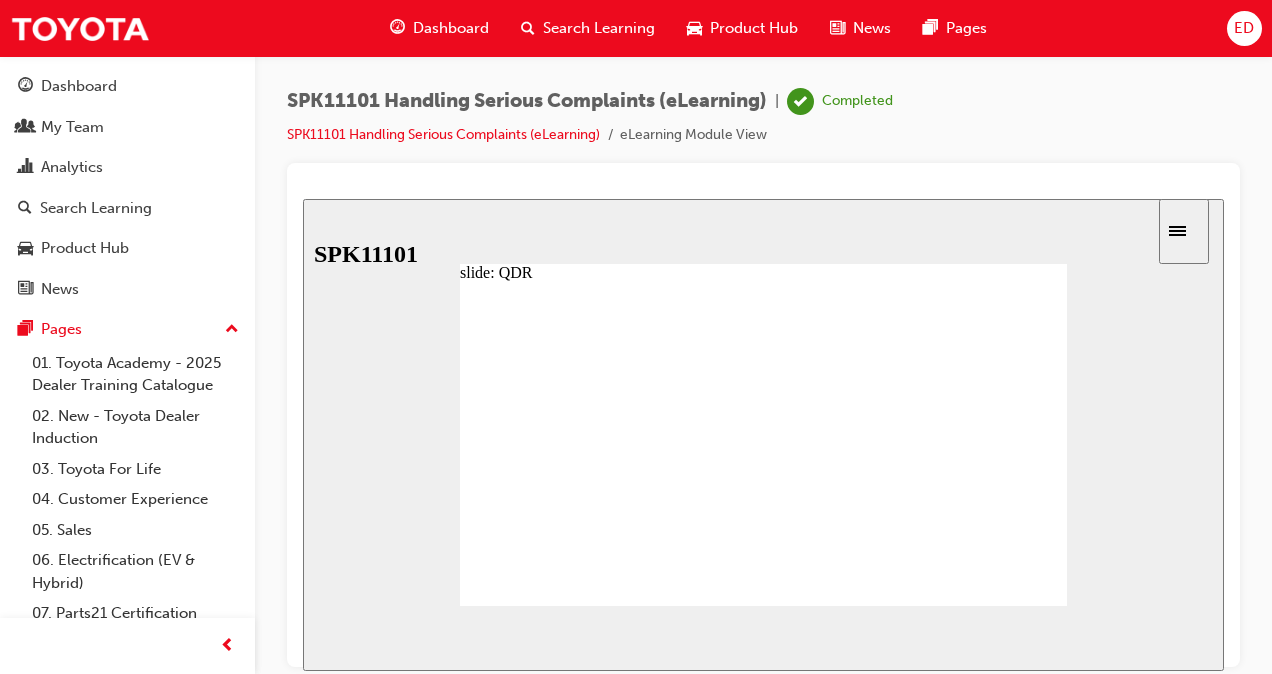 click 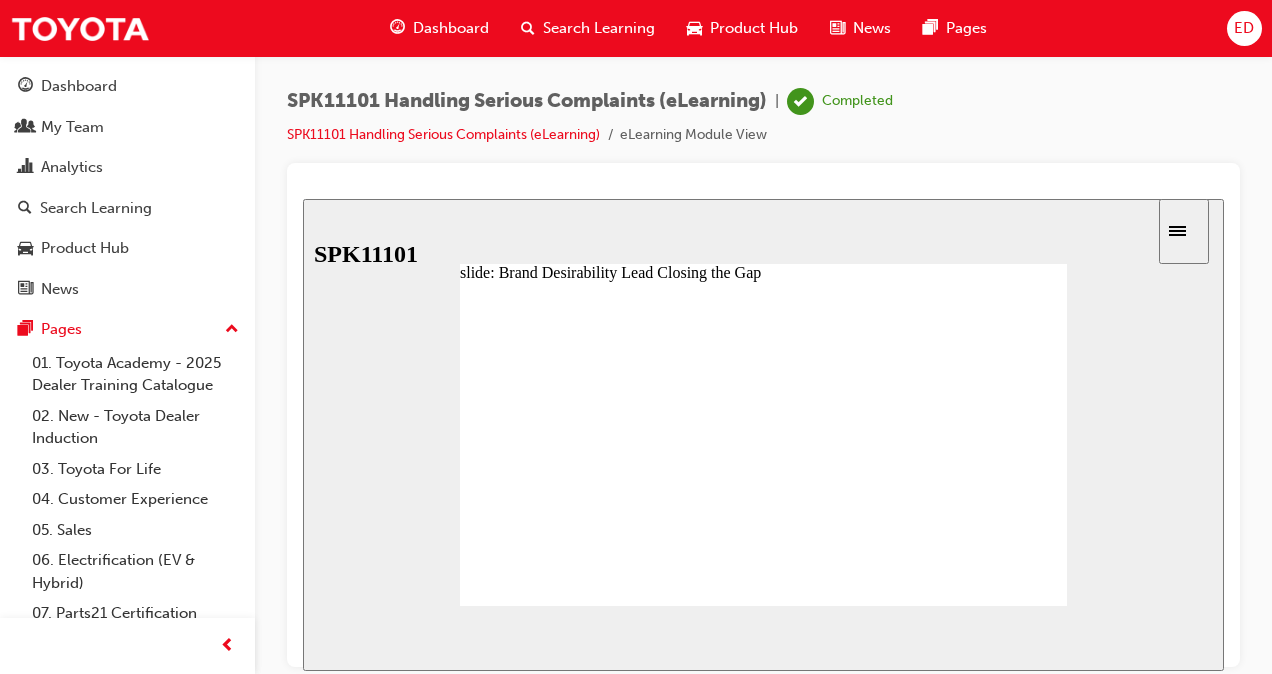 click 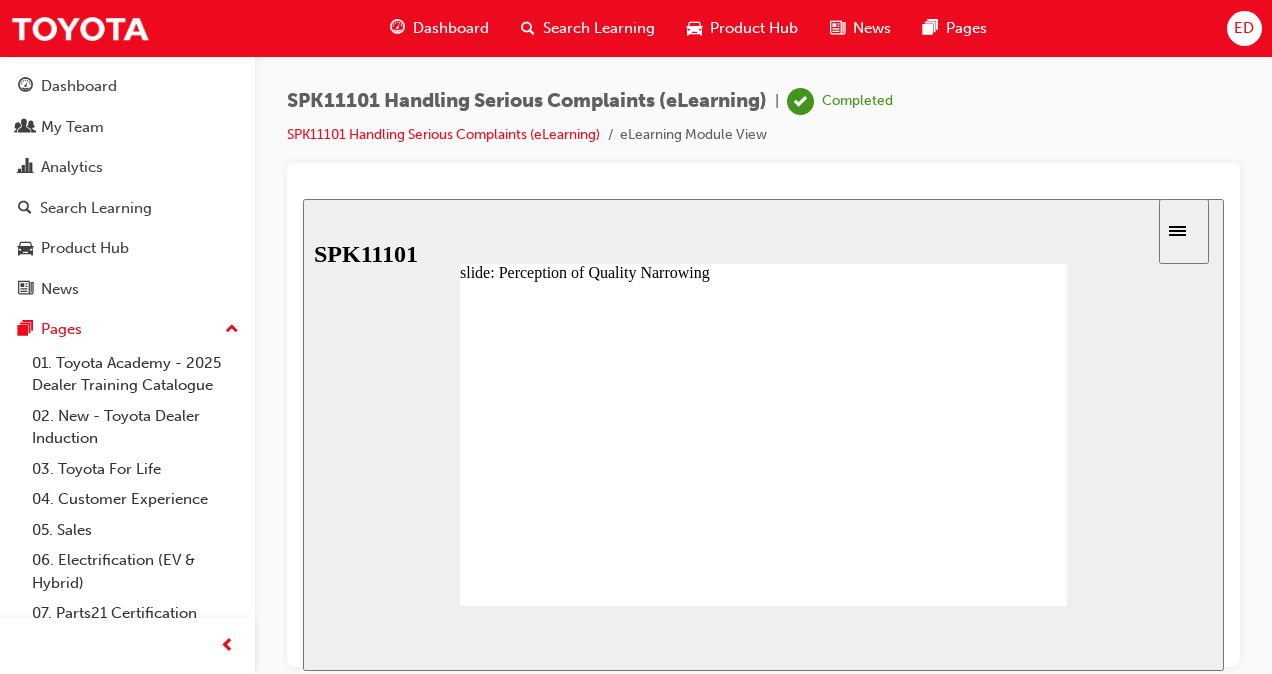 click 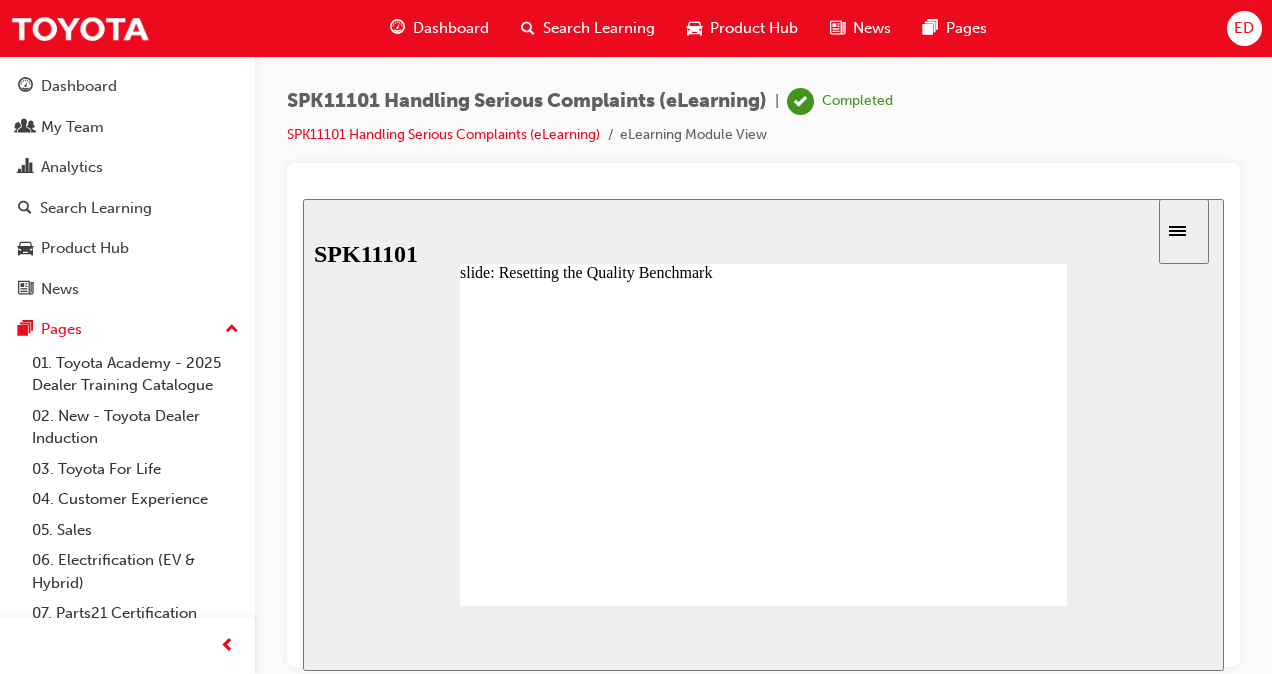 click 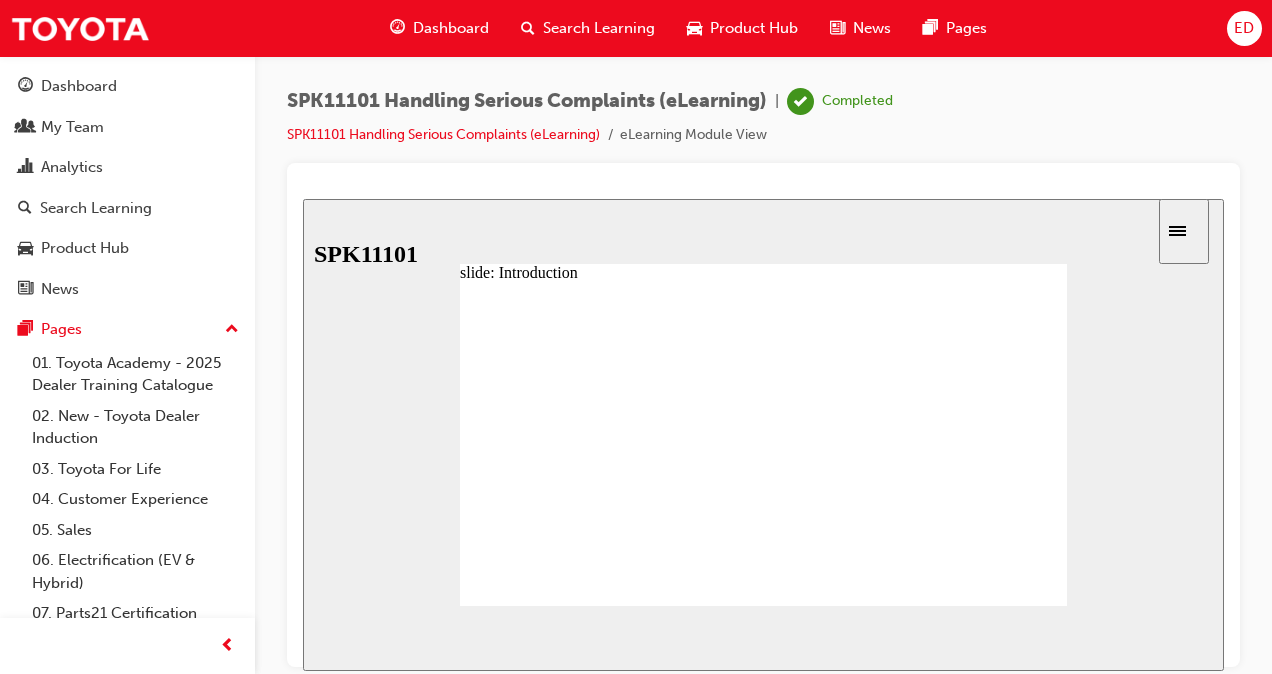 click 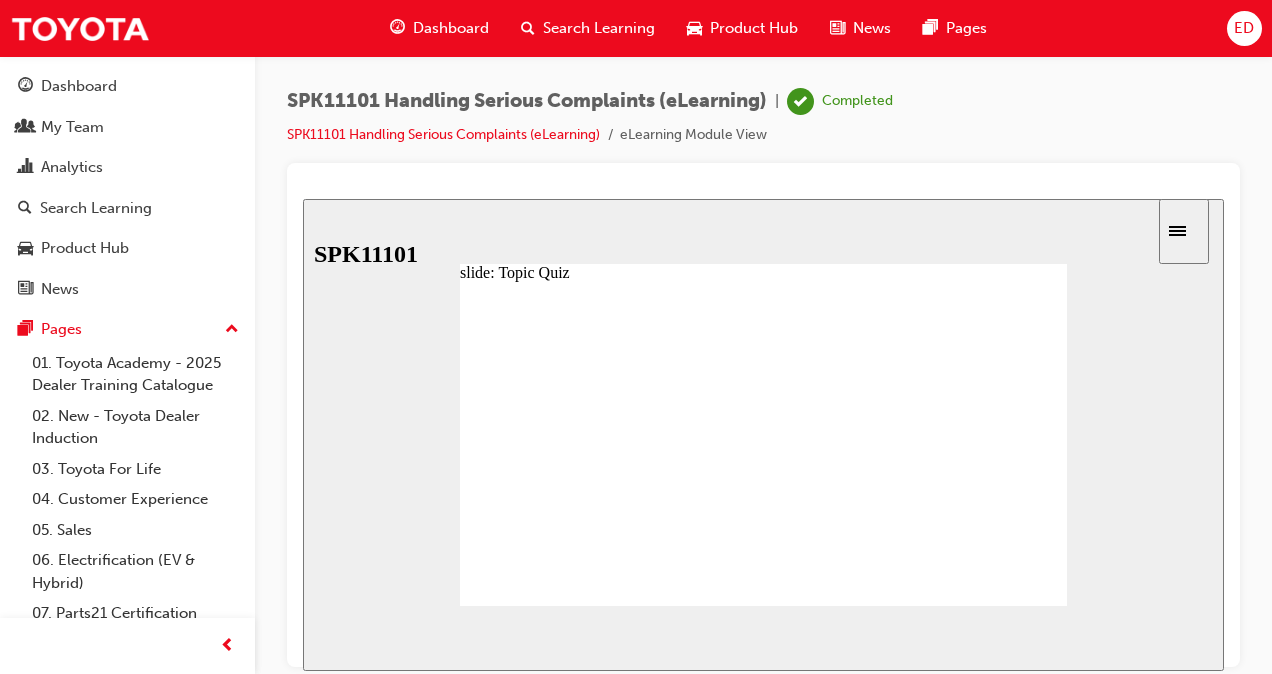 click 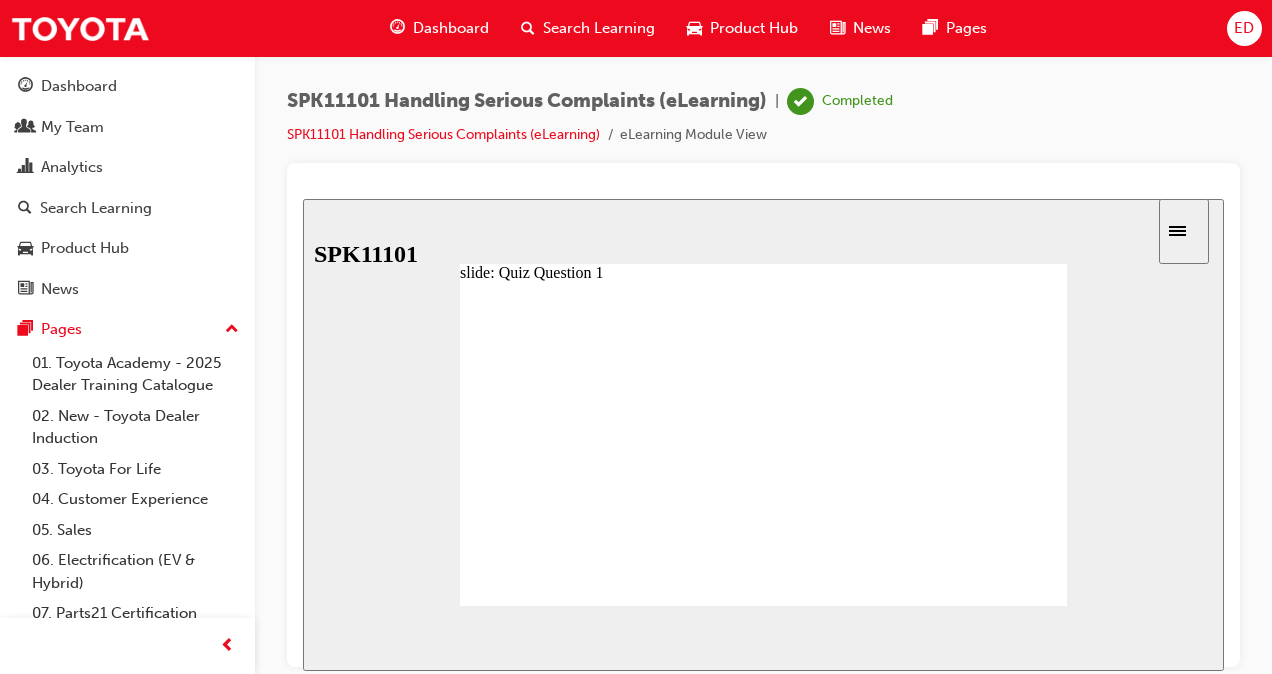 click 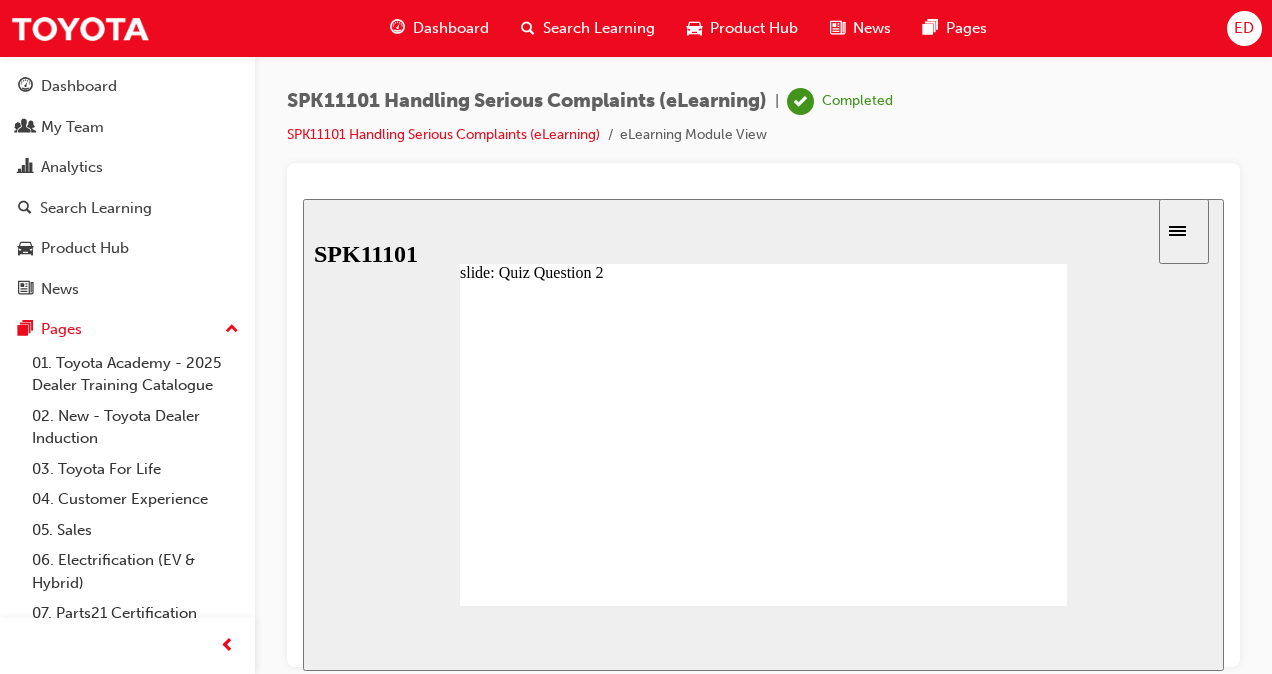 click 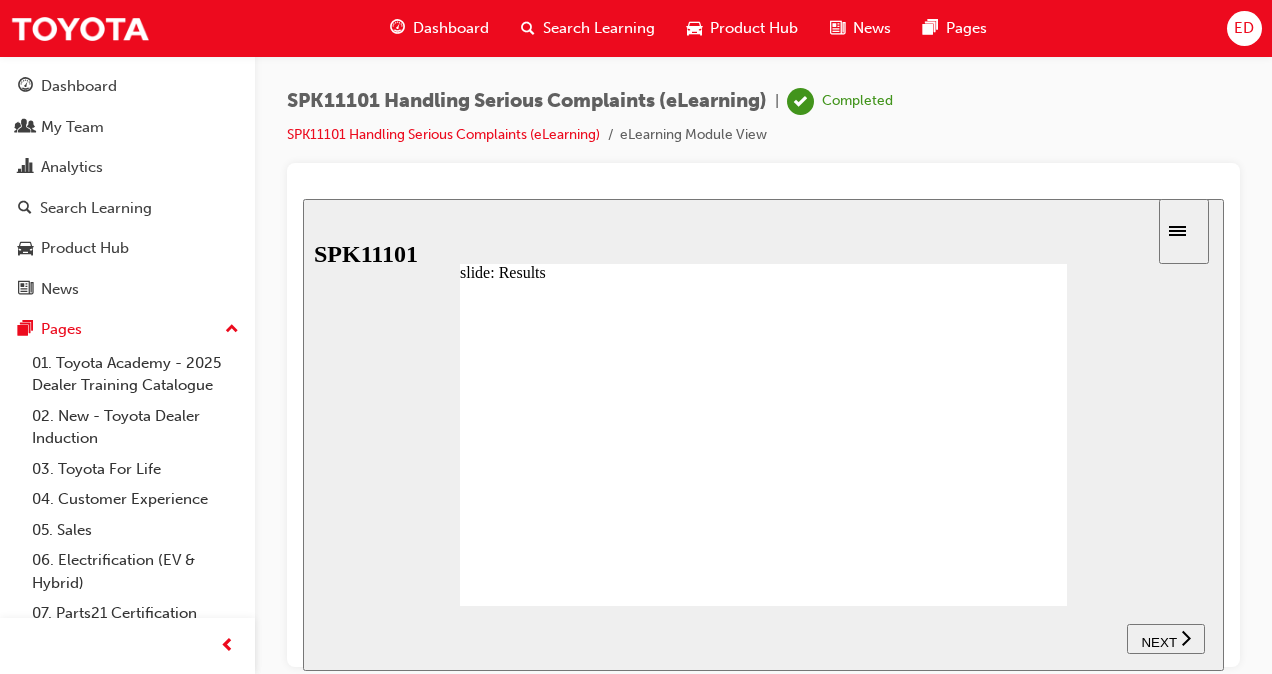 click 